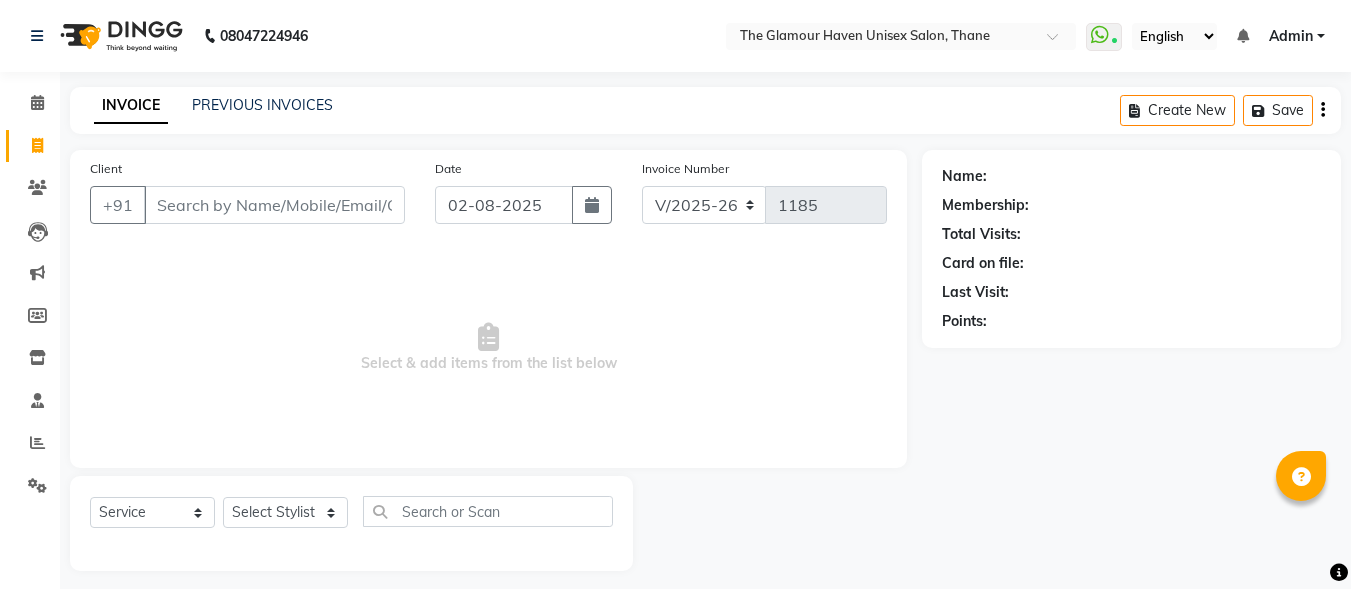 select on "7124" 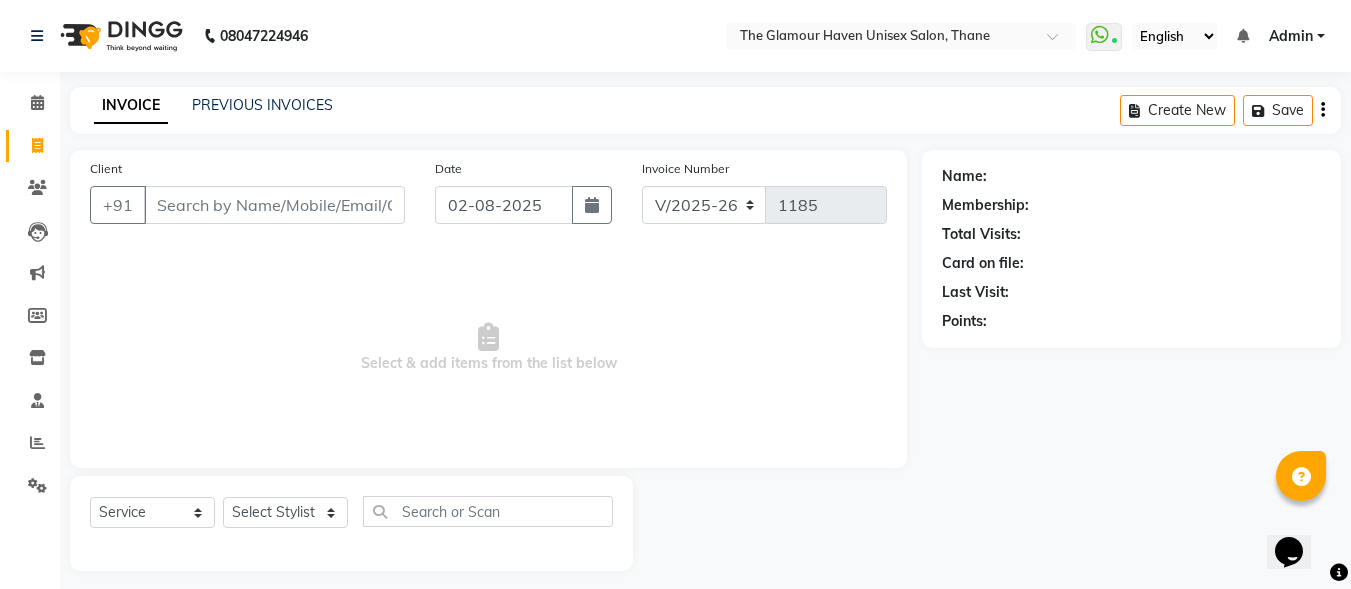 scroll, scrollTop: 0, scrollLeft: 0, axis: both 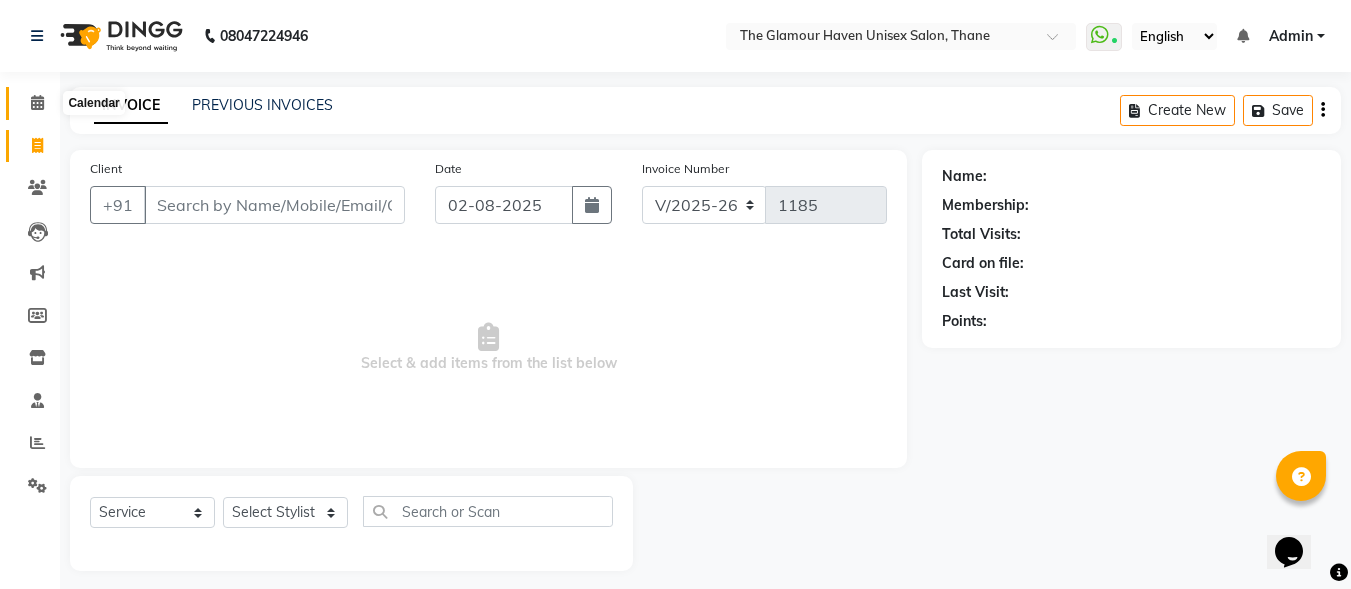 click 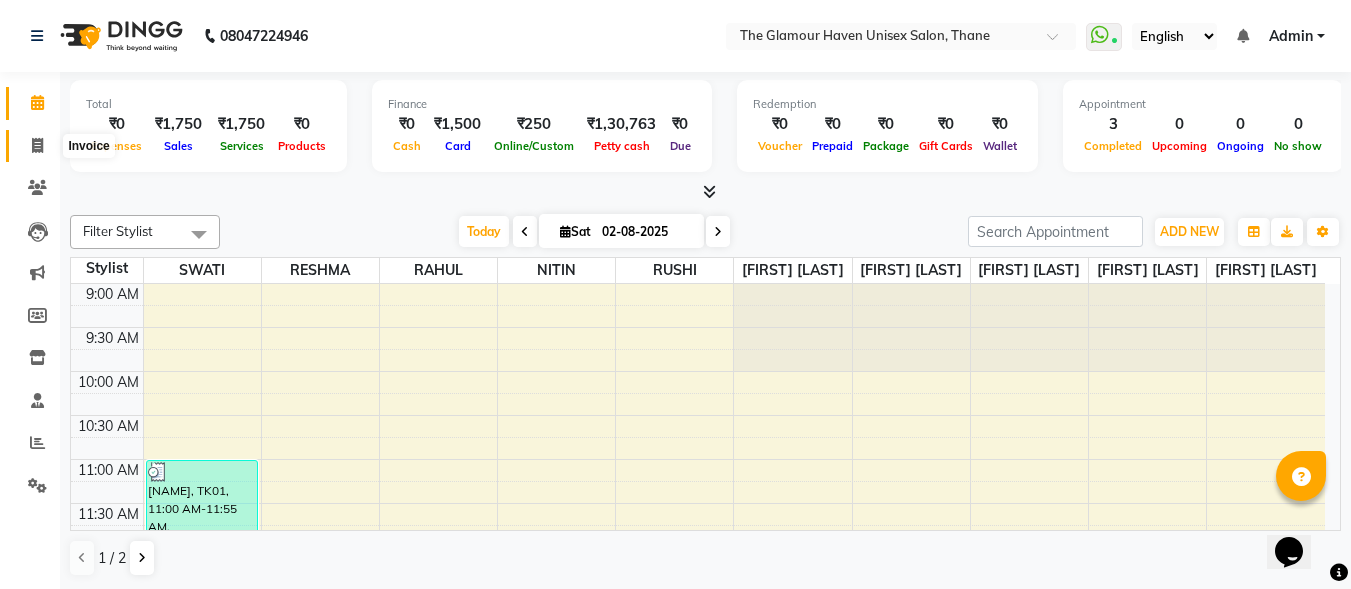 click 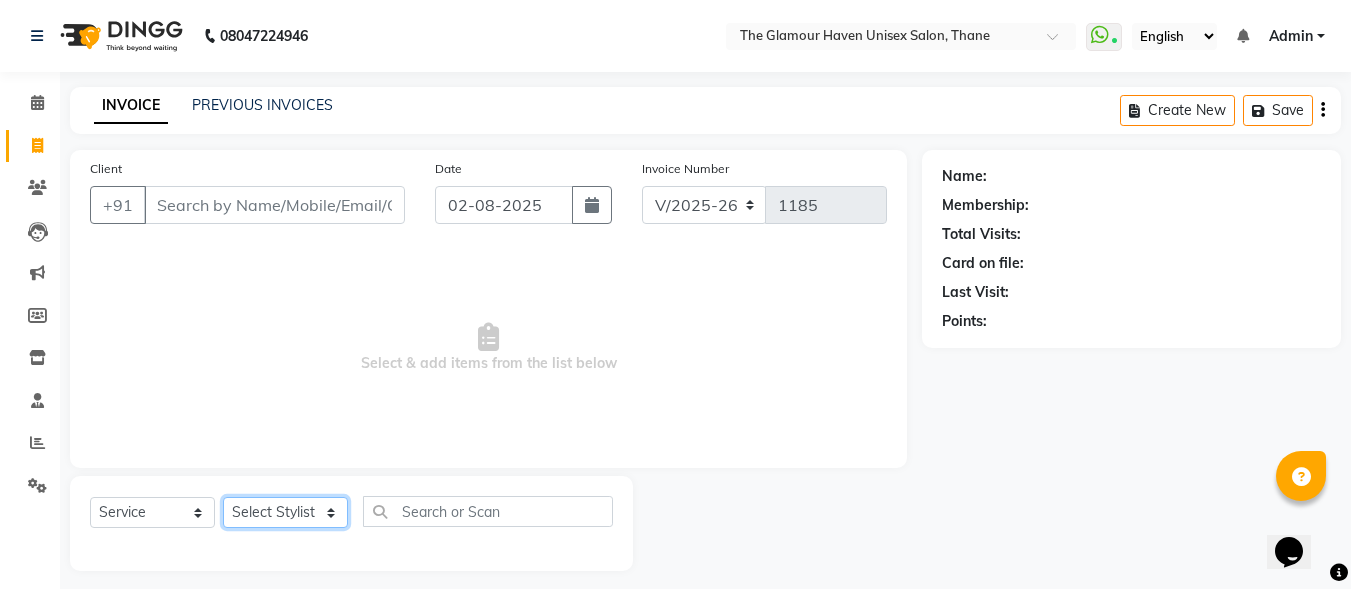 click on "Select Stylist [FIRST] [FIRST] [FIRST] [FIRST] [FIRST] [FIRST] [FIRST] [FIRST] [FIRST] [FIRST] [FIRST]" 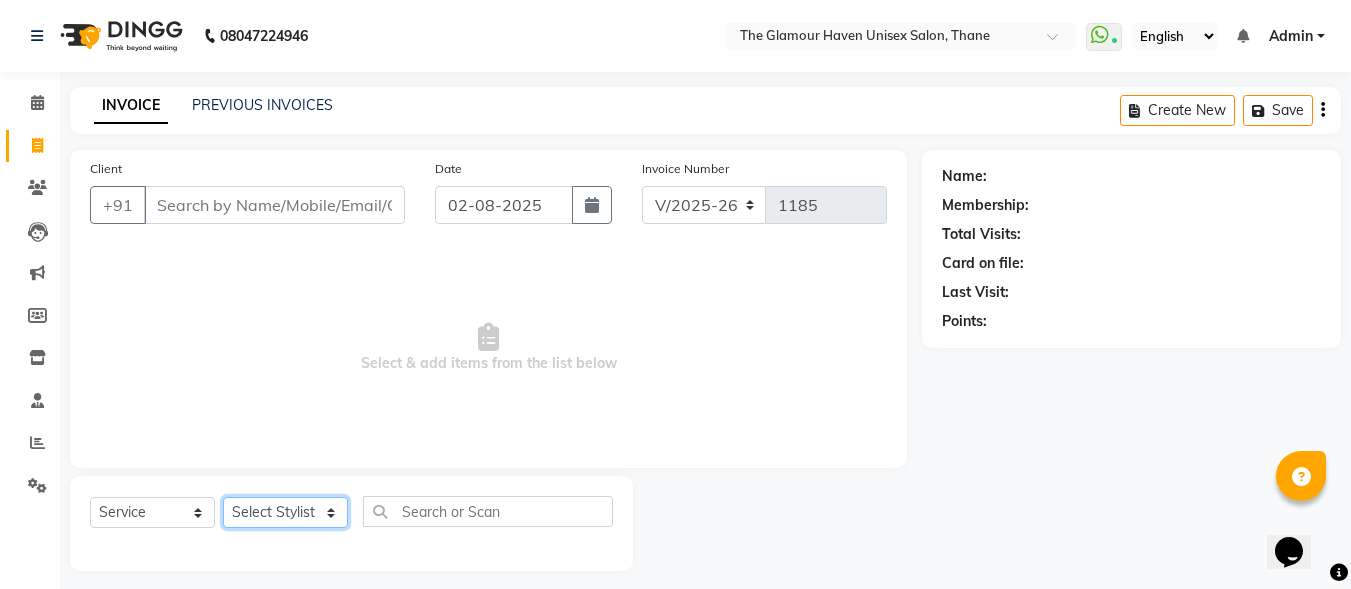 select on "78779" 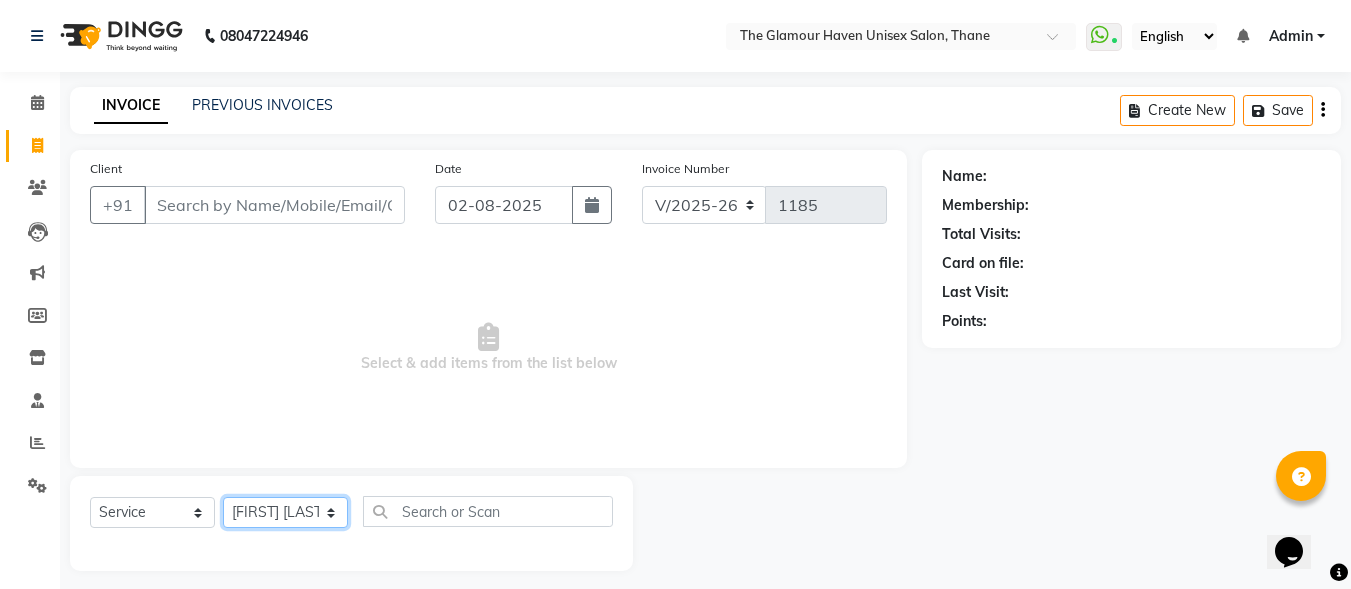 click on "Select Stylist [FIRST] [FIRST] [FIRST] [FIRST] [FIRST] [FIRST] [FIRST] [FIRST] [FIRST] [FIRST] [FIRST]" 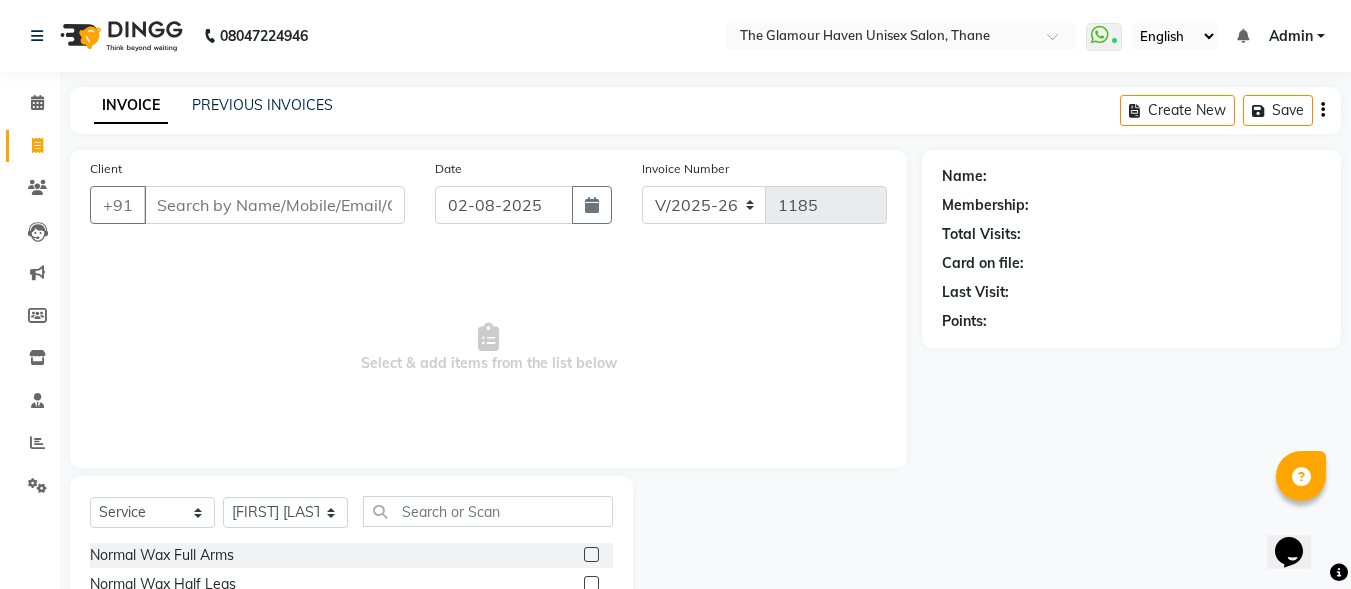 drag, startPoint x: 483, startPoint y: 482, endPoint x: 497, endPoint y: 511, distance: 32.202484 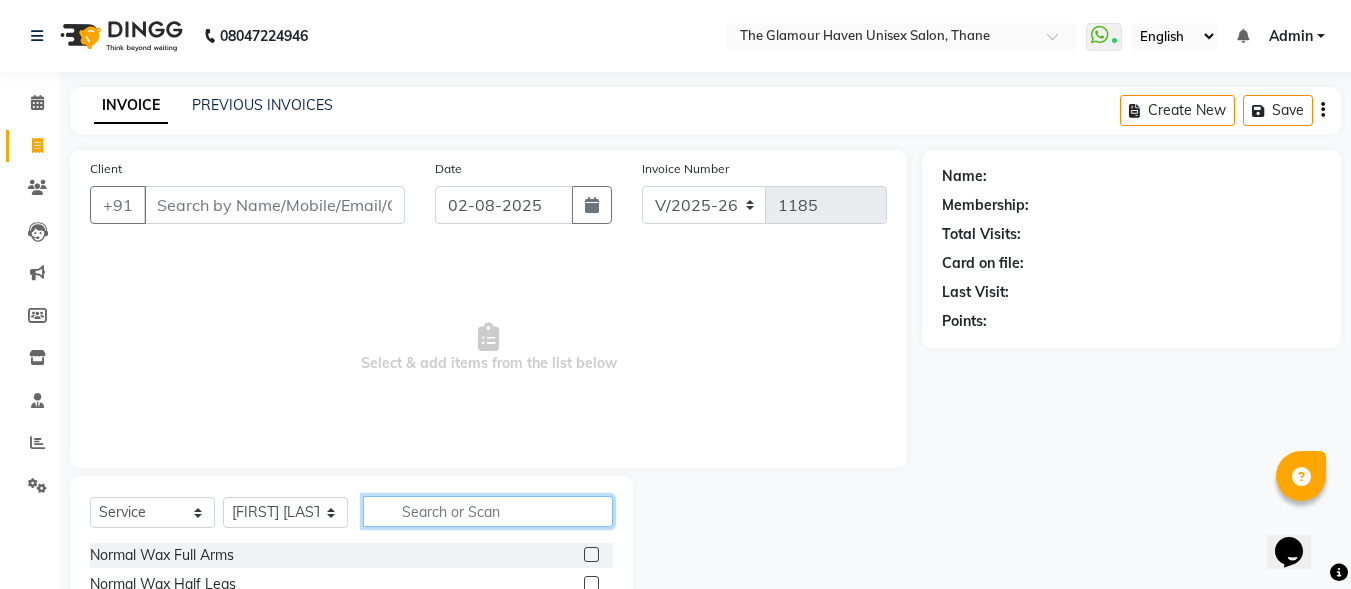 click 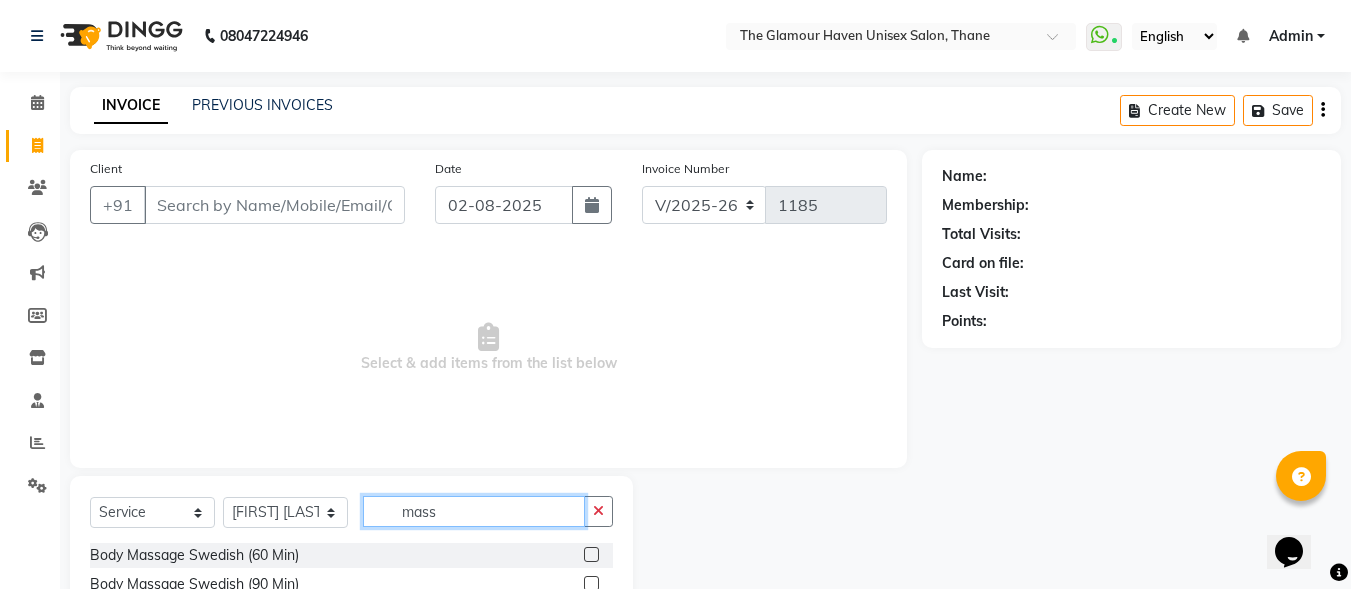 scroll, scrollTop: 157, scrollLeft: 0, axis: vertical 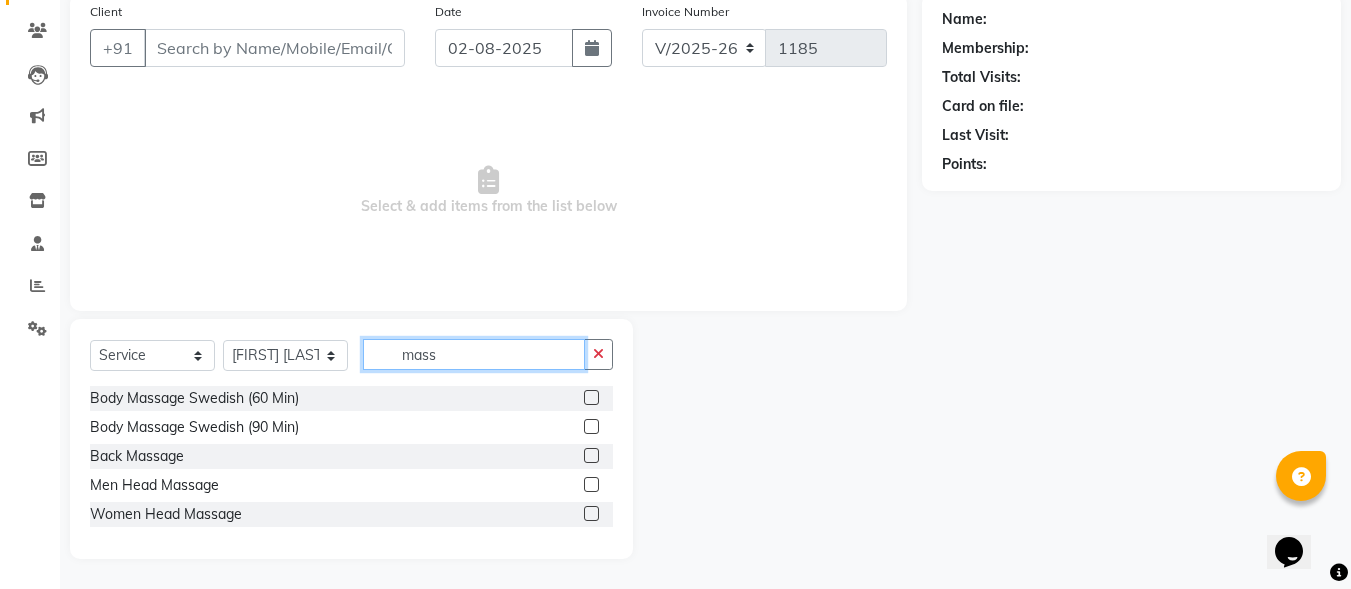 type on "mass" 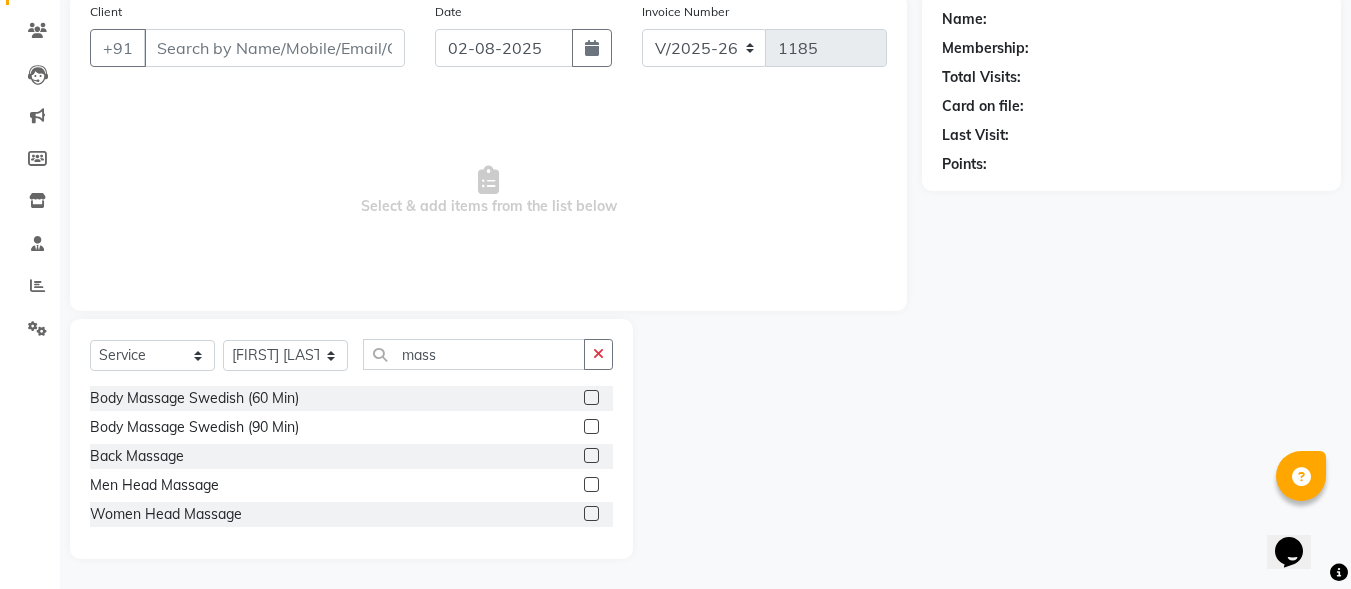 click on "Men Head Massage" 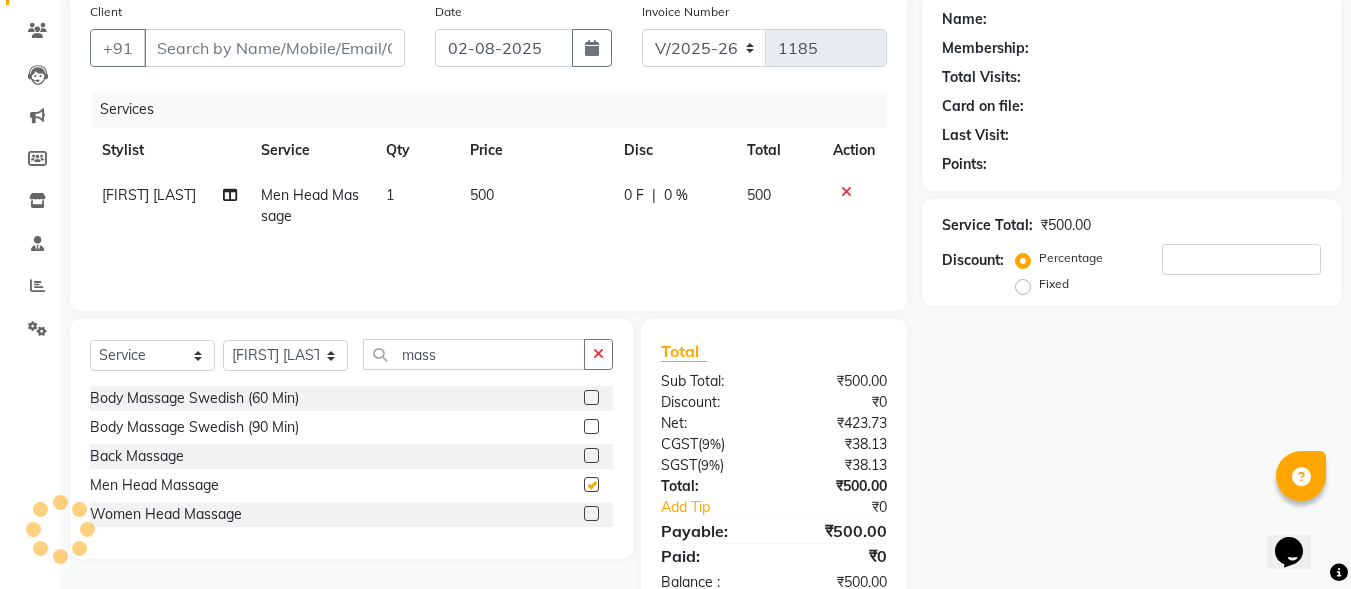 checkbox on "false" 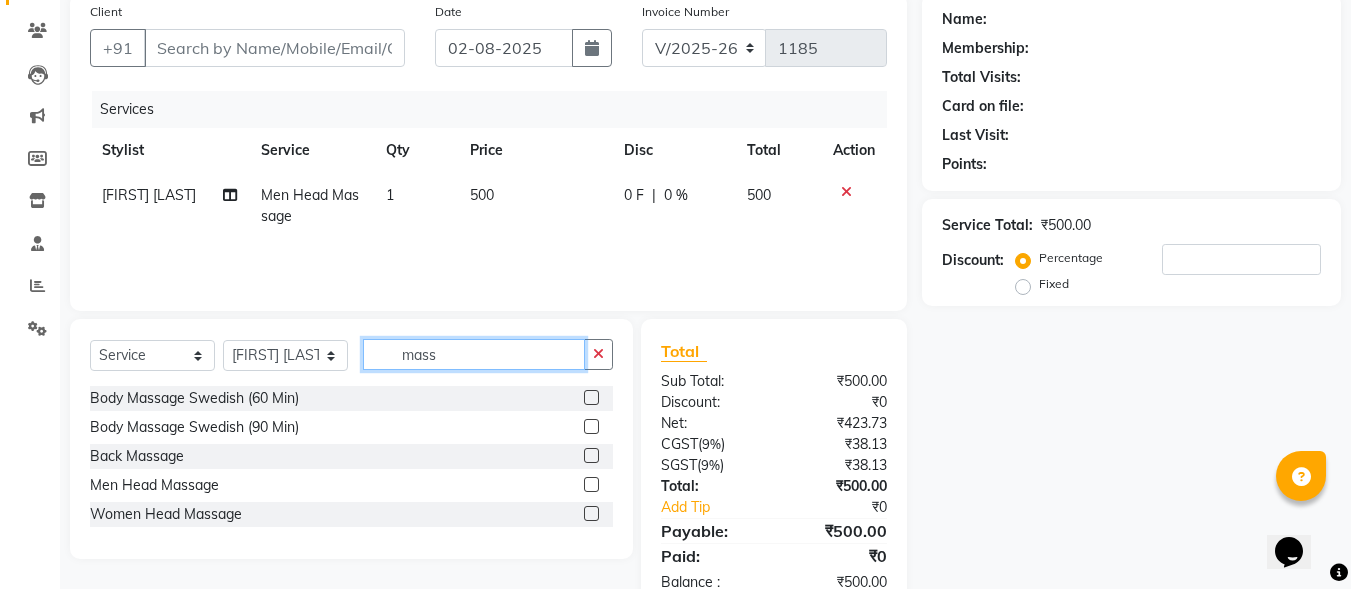 click on "mass" 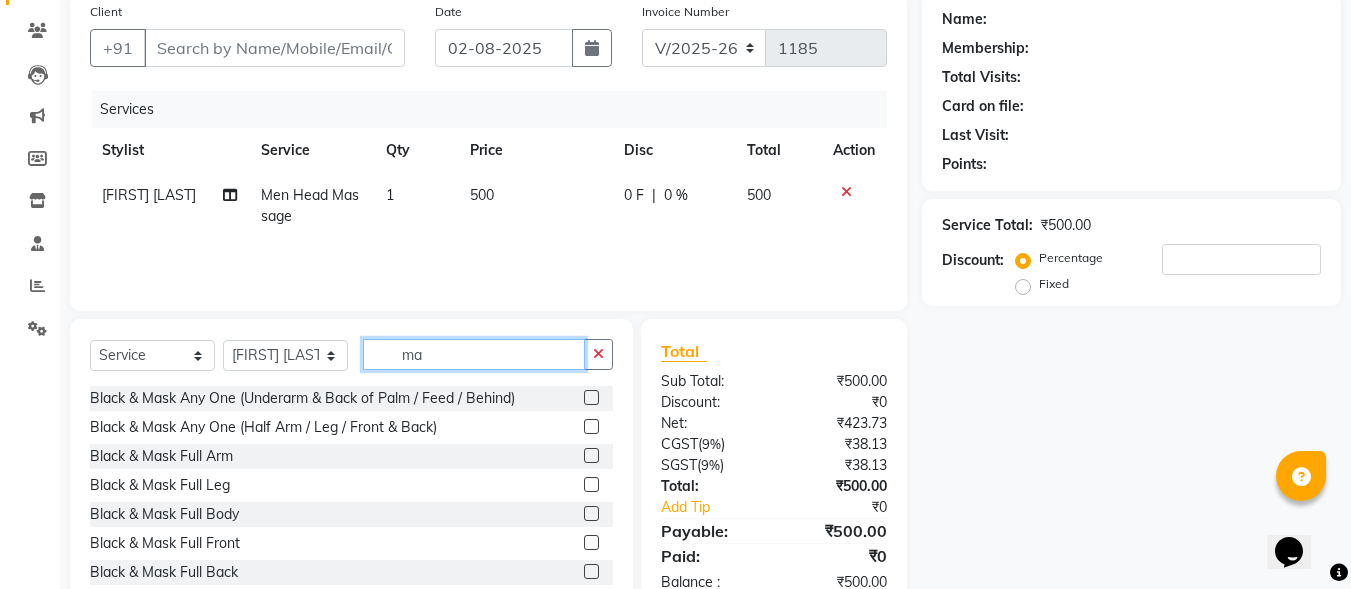 type on "m" 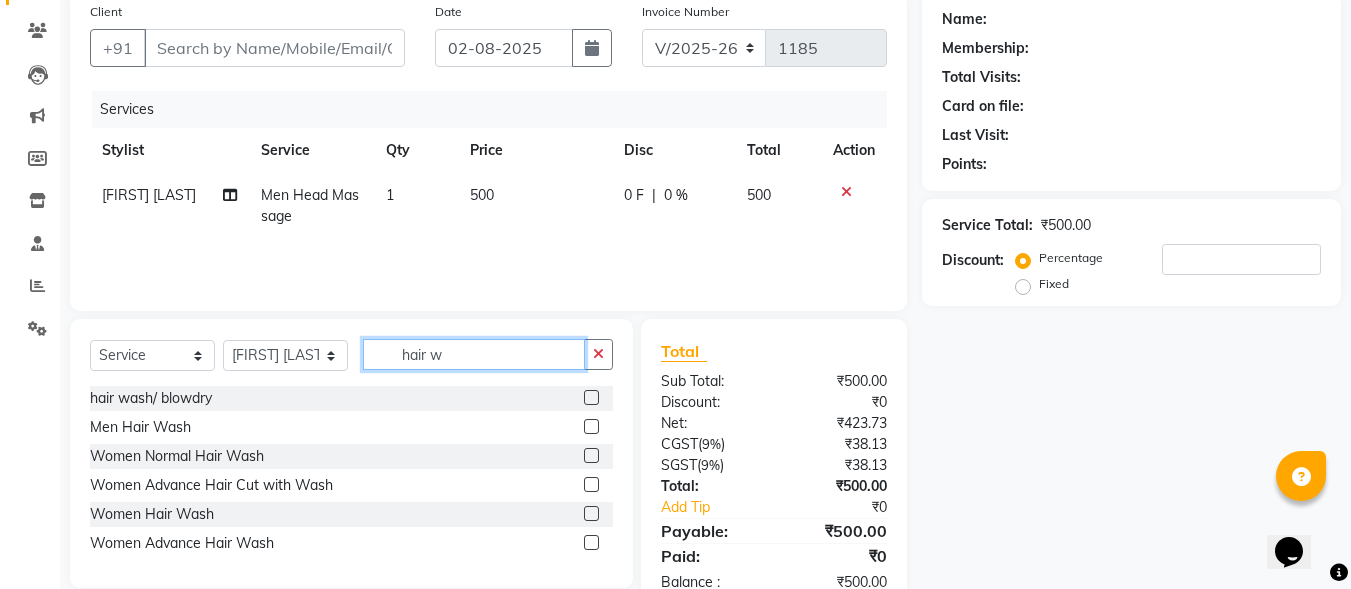 type on "hair w" 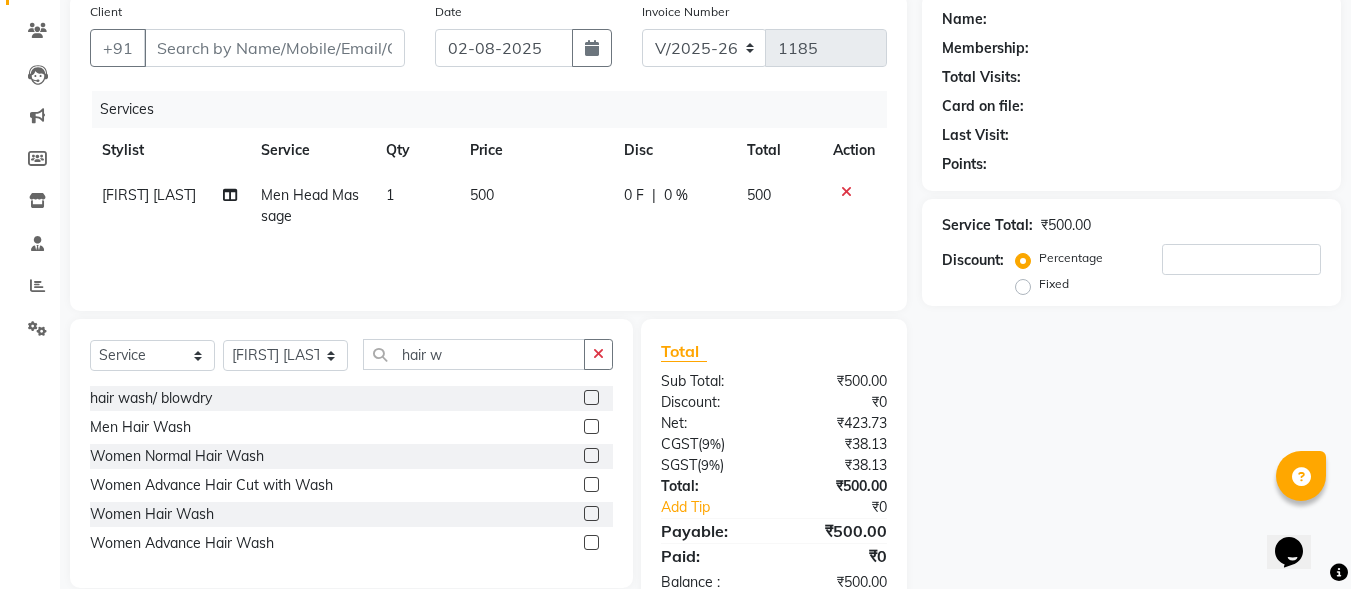 click 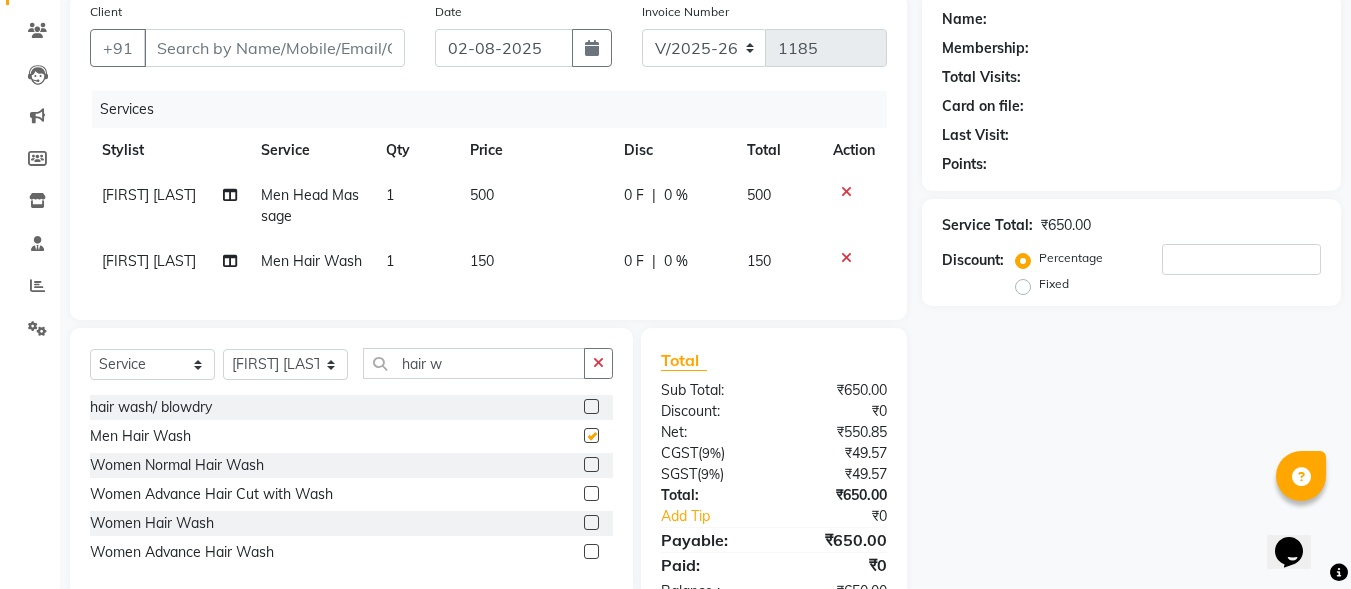 checkbox on "false" 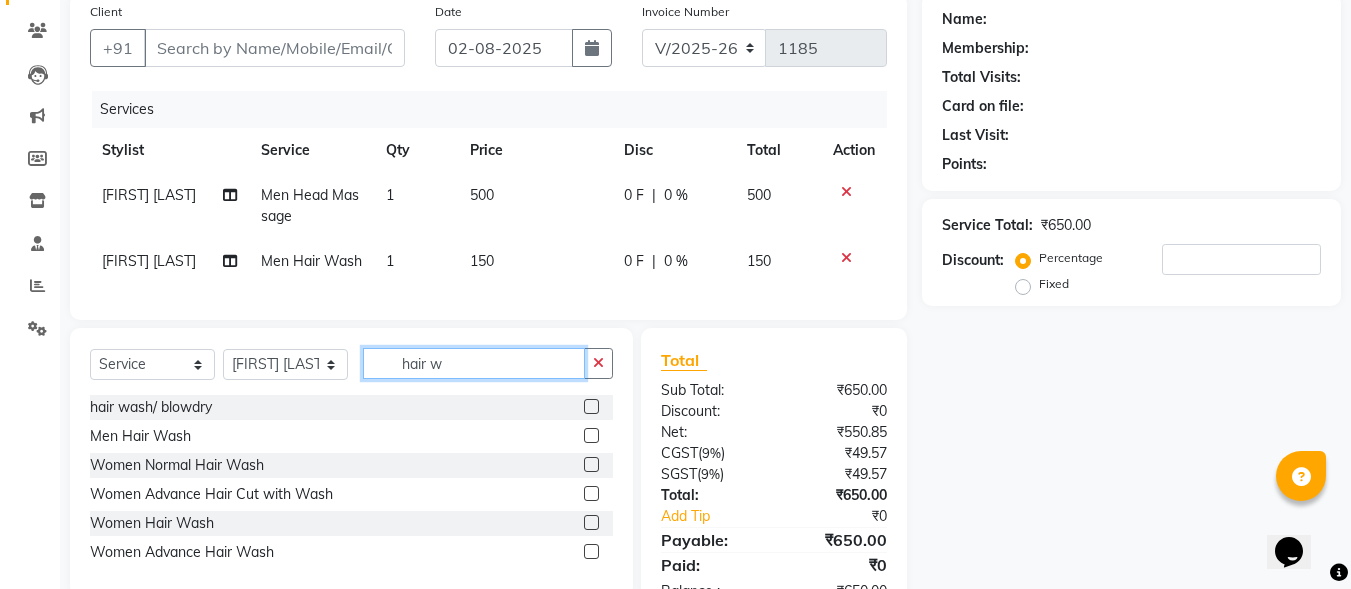 click on "hair w" 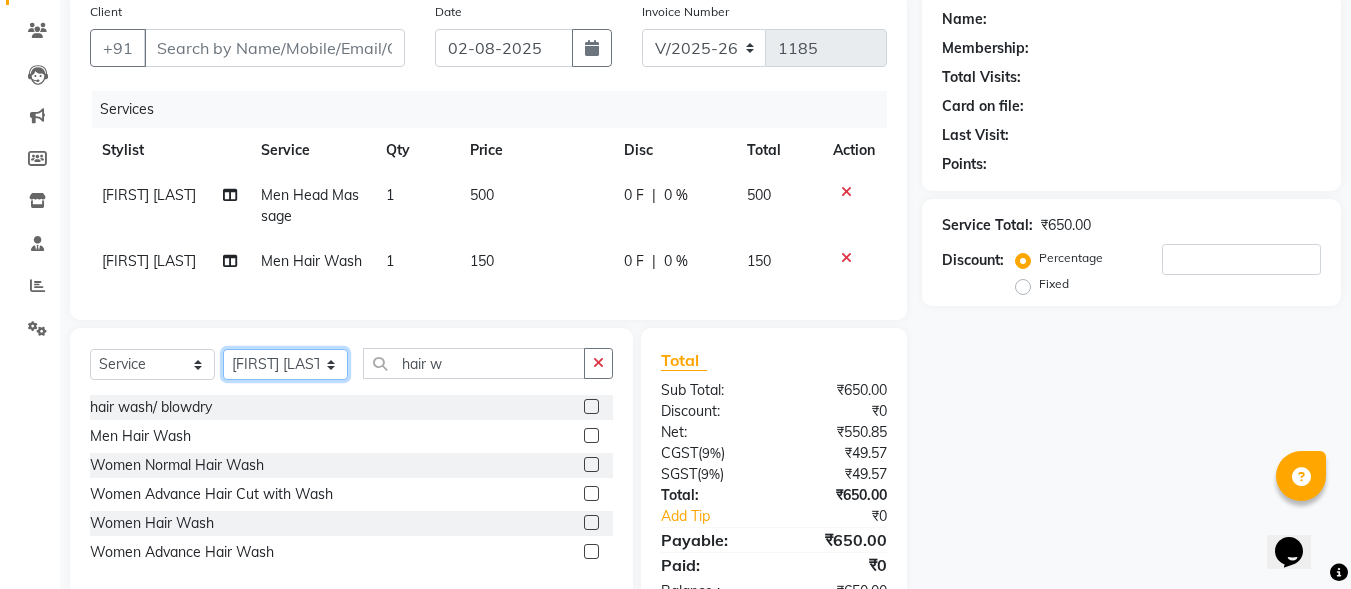 click on "Select Stylist [FIRST] [FIRST] [FIRST] [FIRST] [FIRST] [FIRST] [FIRST] [FIRST] [FIRST] [FIRST] [FIRST]" 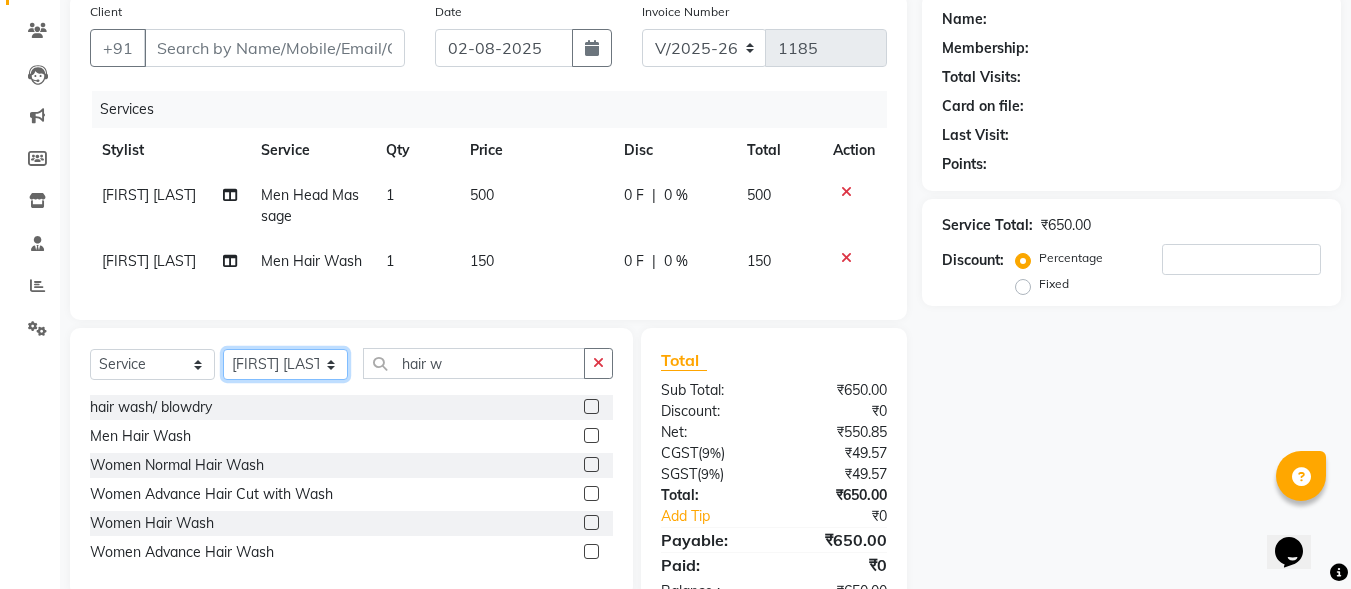 select on "59914" 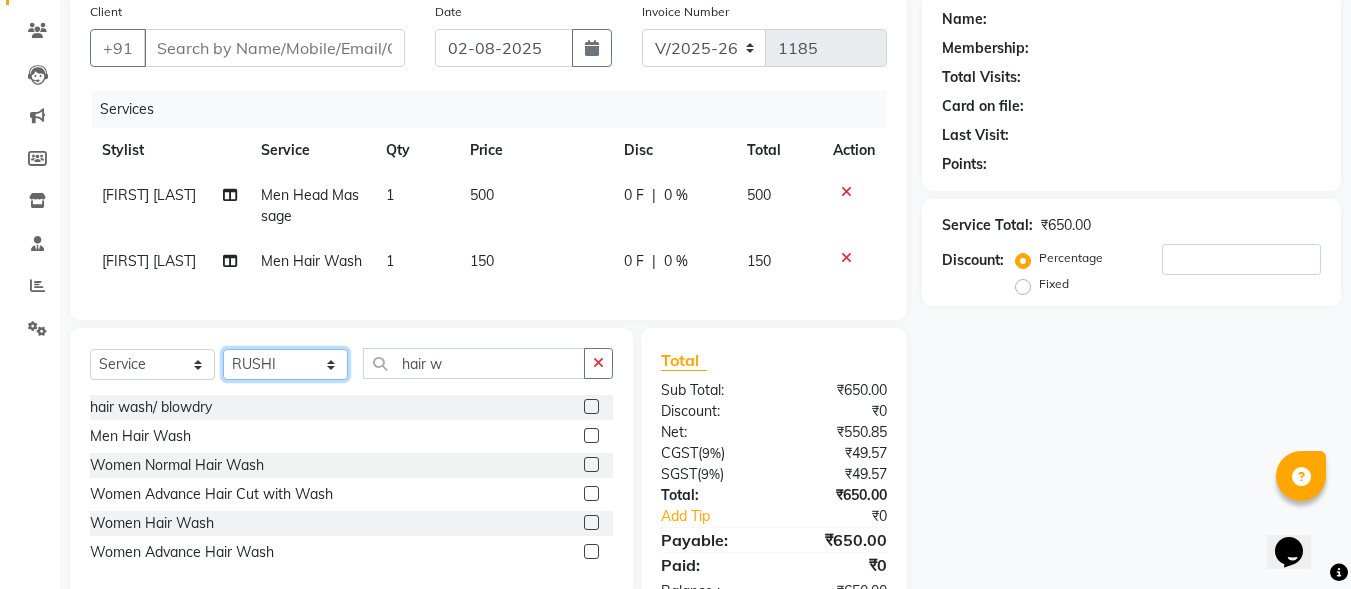 click on "Select Stylist [FIRST] [FIRST] [FIRST] [FIRST] [FIRST] [FIRST] [FIRST] [FIRST] [FIRST] [FIRST] [FIRST]" 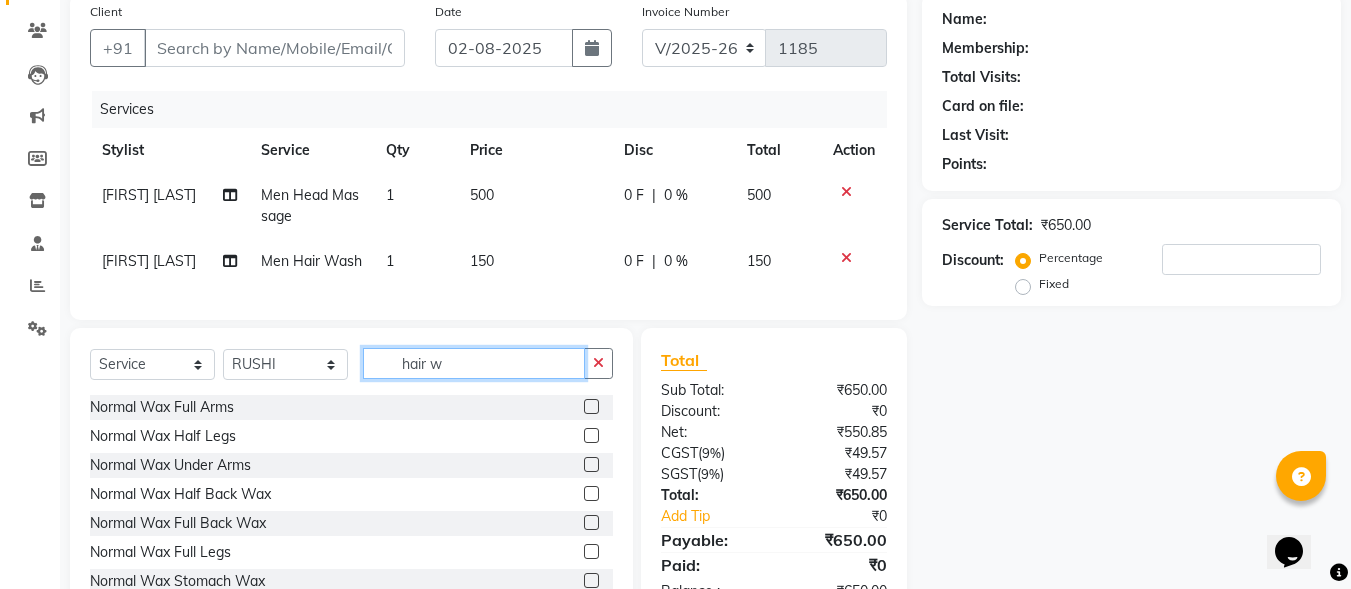 click on "hair w" 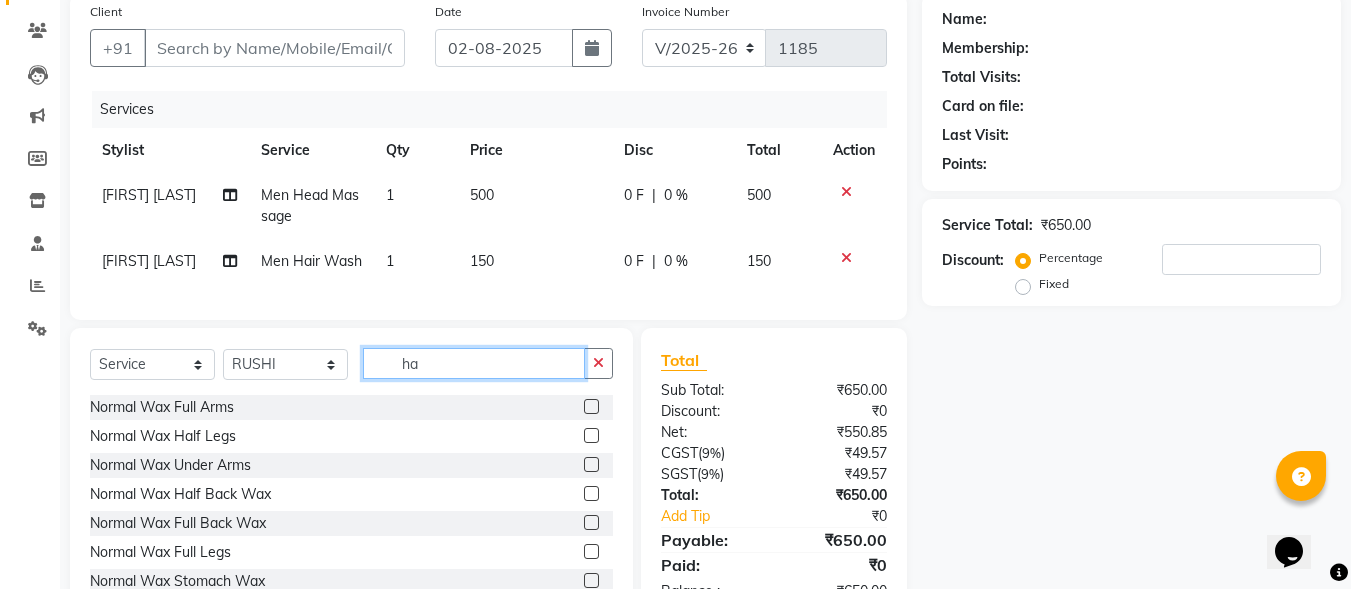 type on "h" 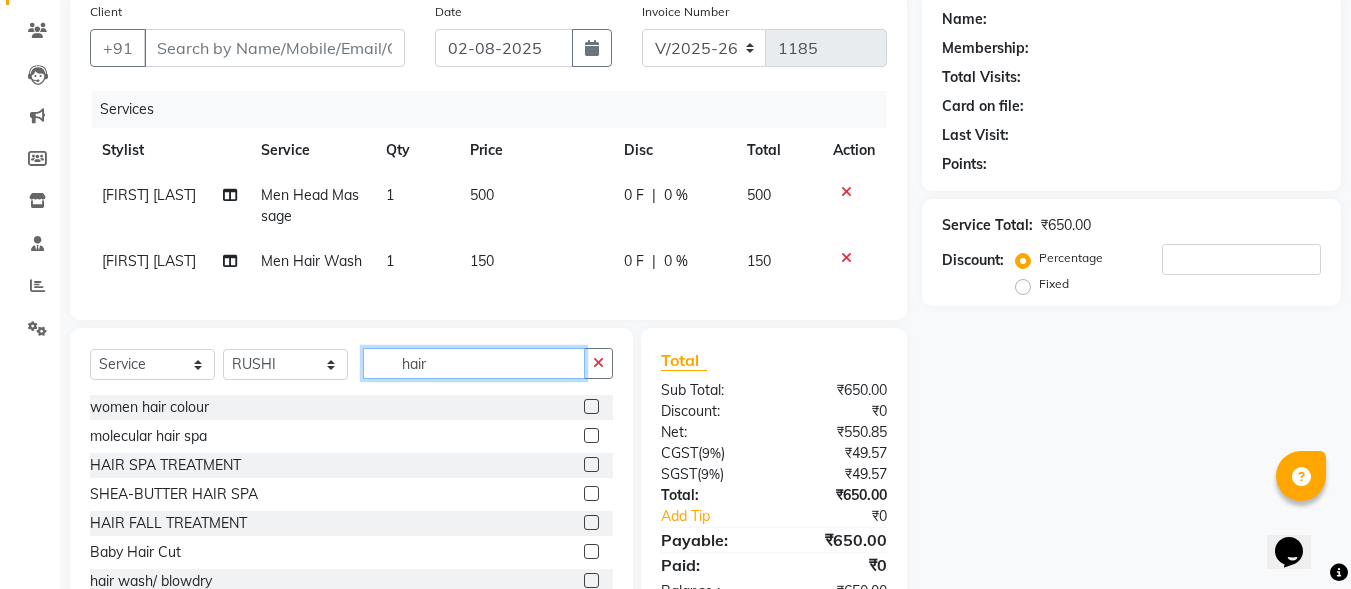 type on "hair w" 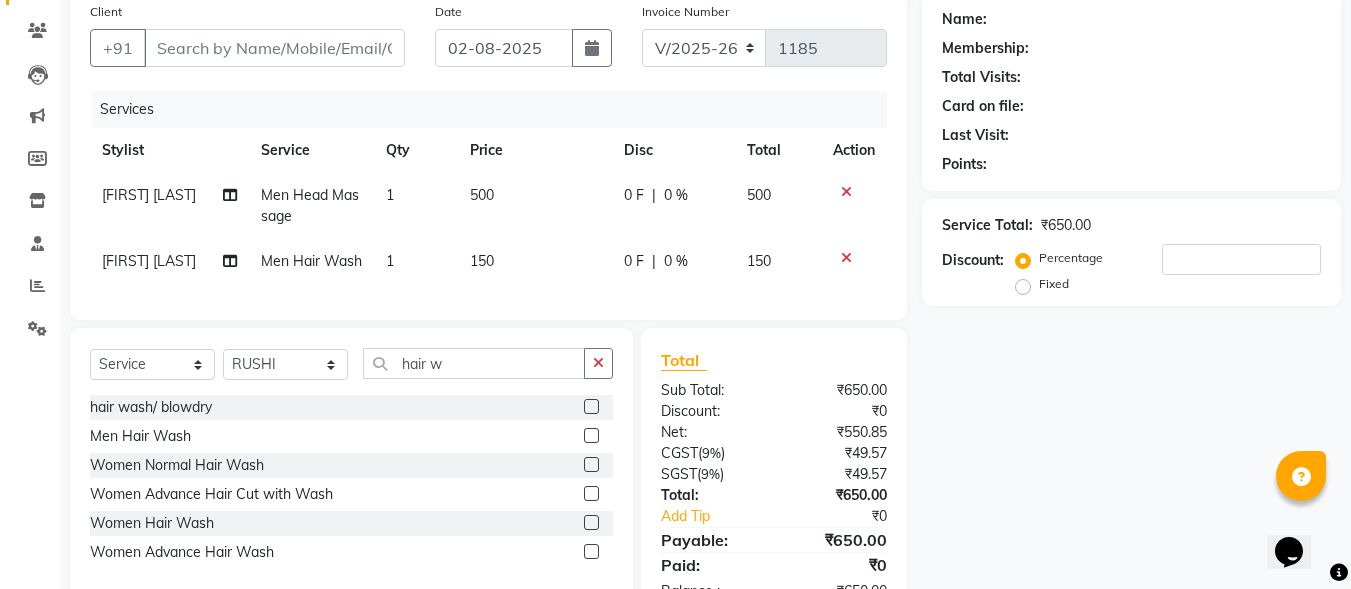 click 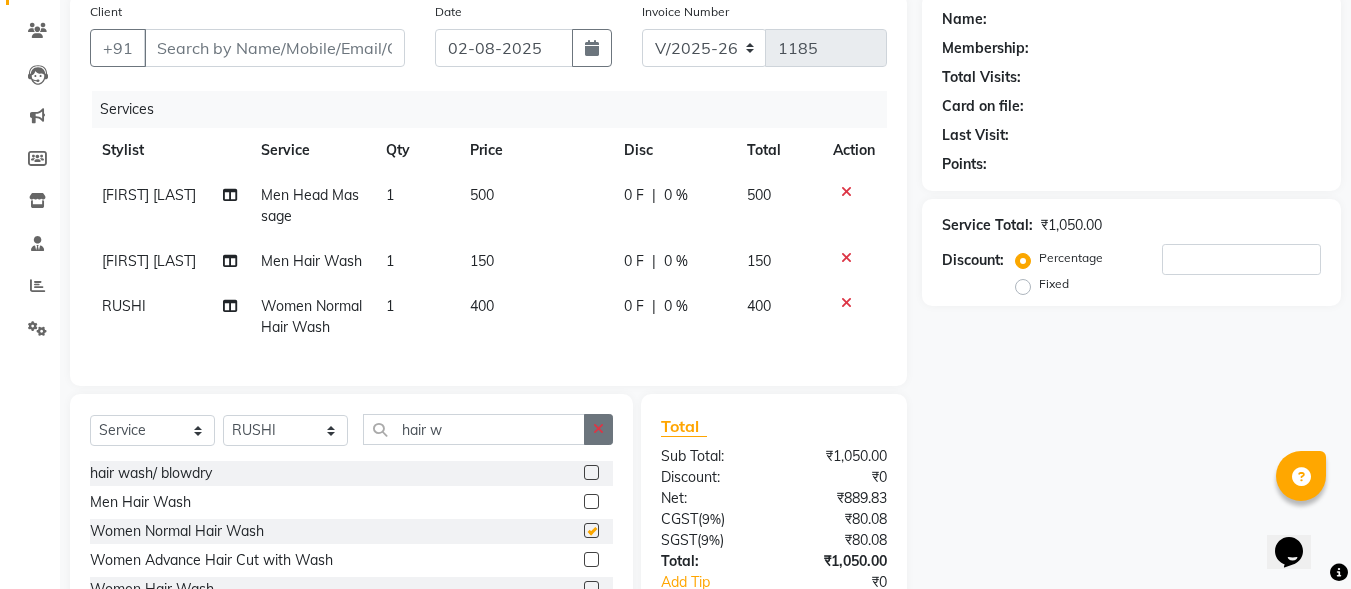 checkbox on "false" 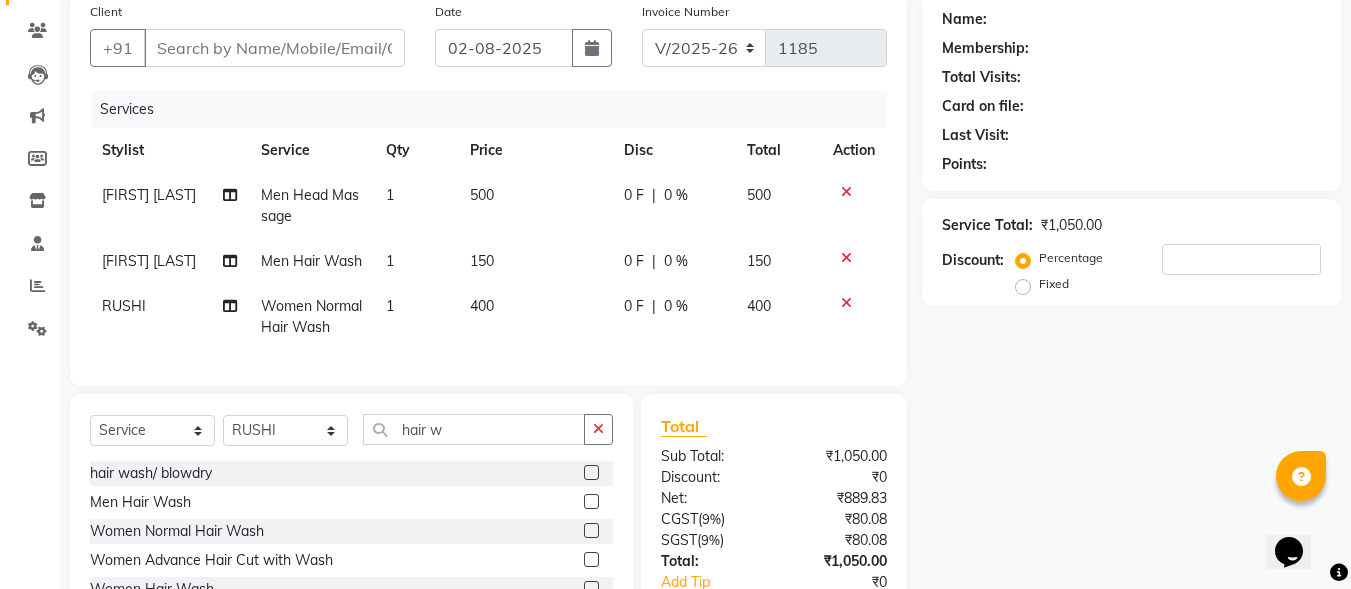 click 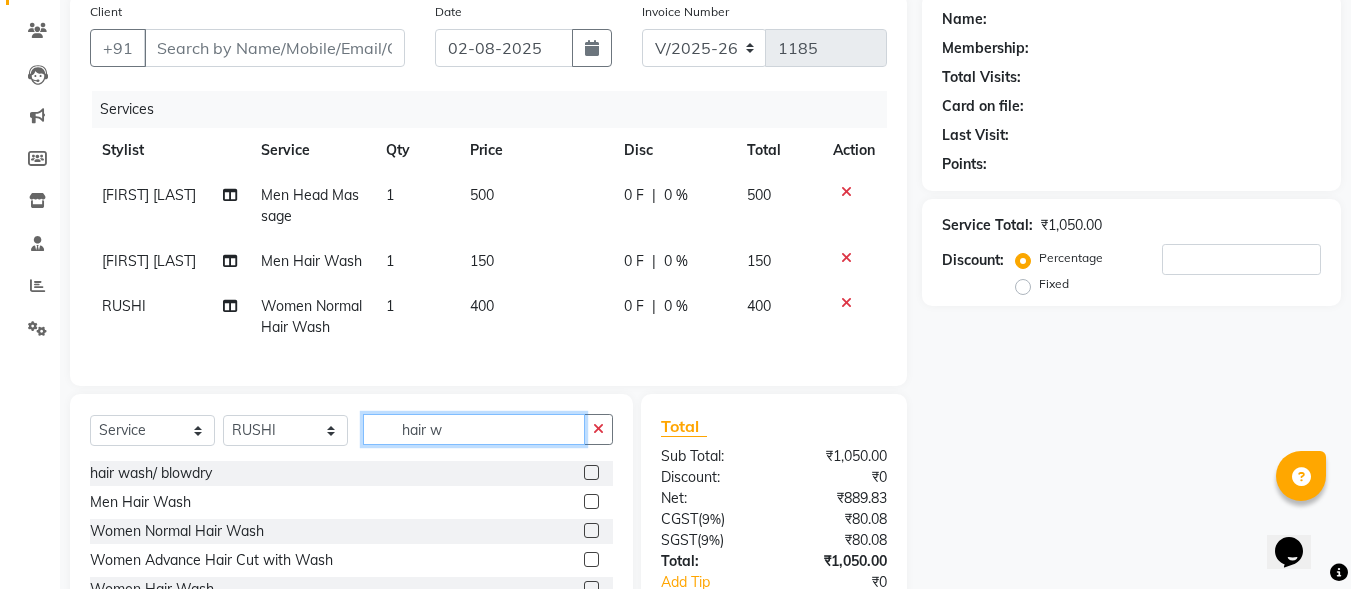 type 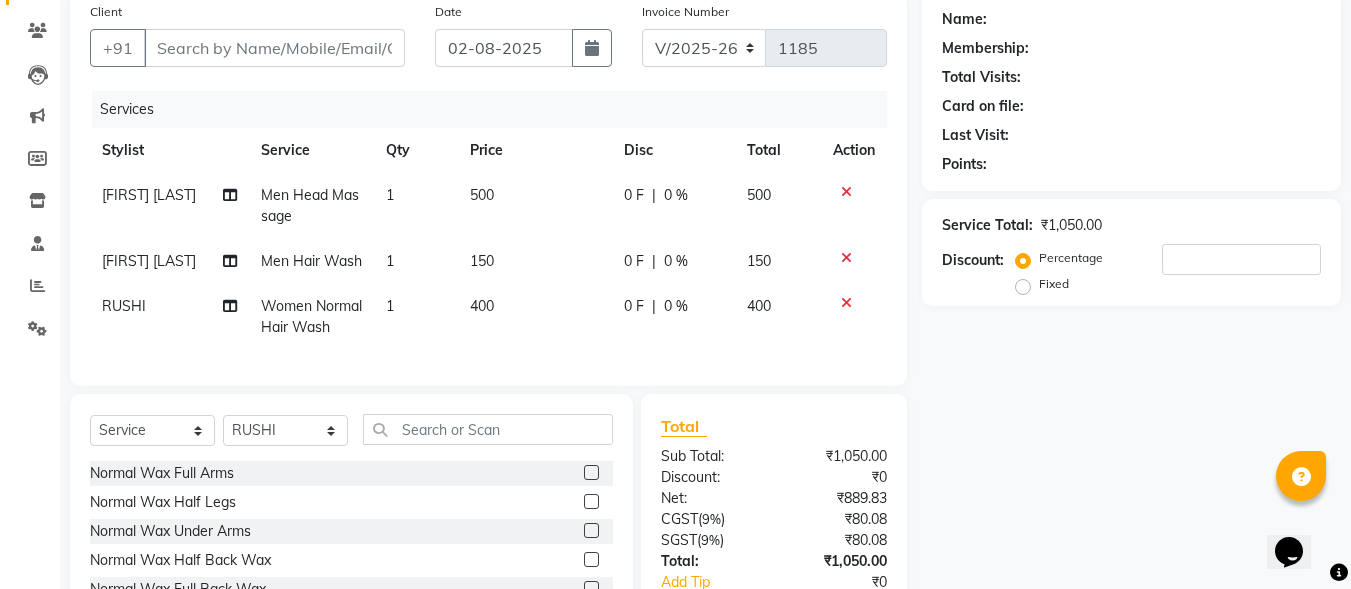 click on "400" 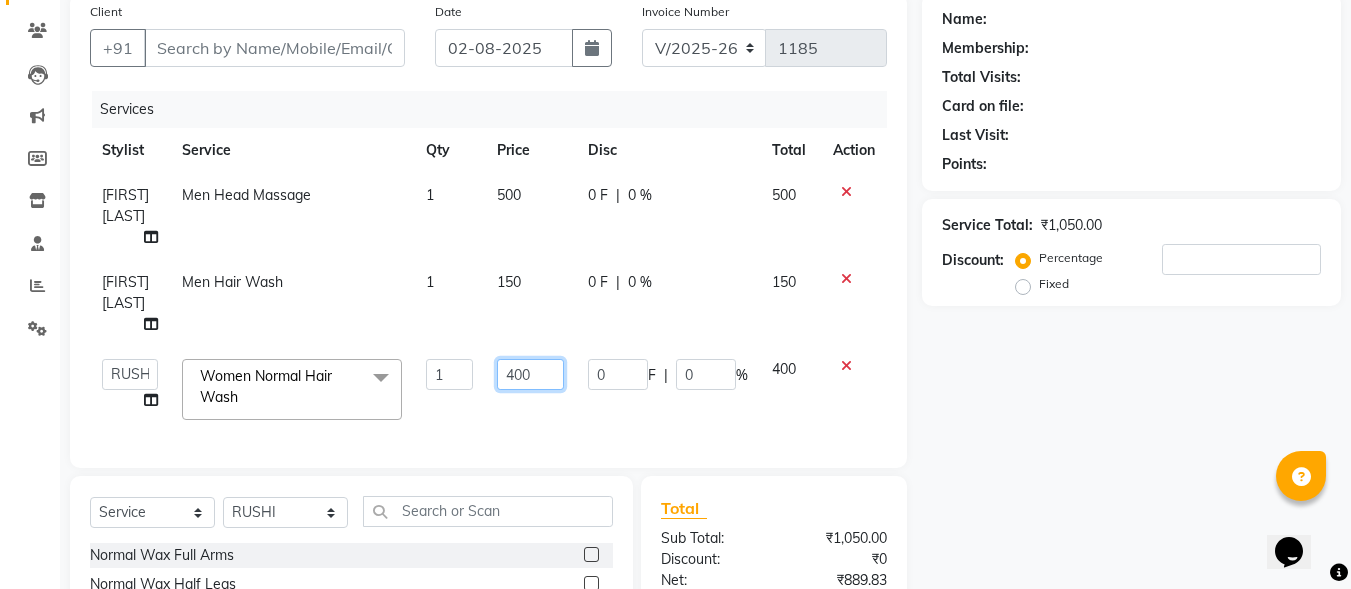 drag, startPoint x: 553, startPoint y: 333, endPoint x: 482, endPoint y: 323, distance: 71.70077 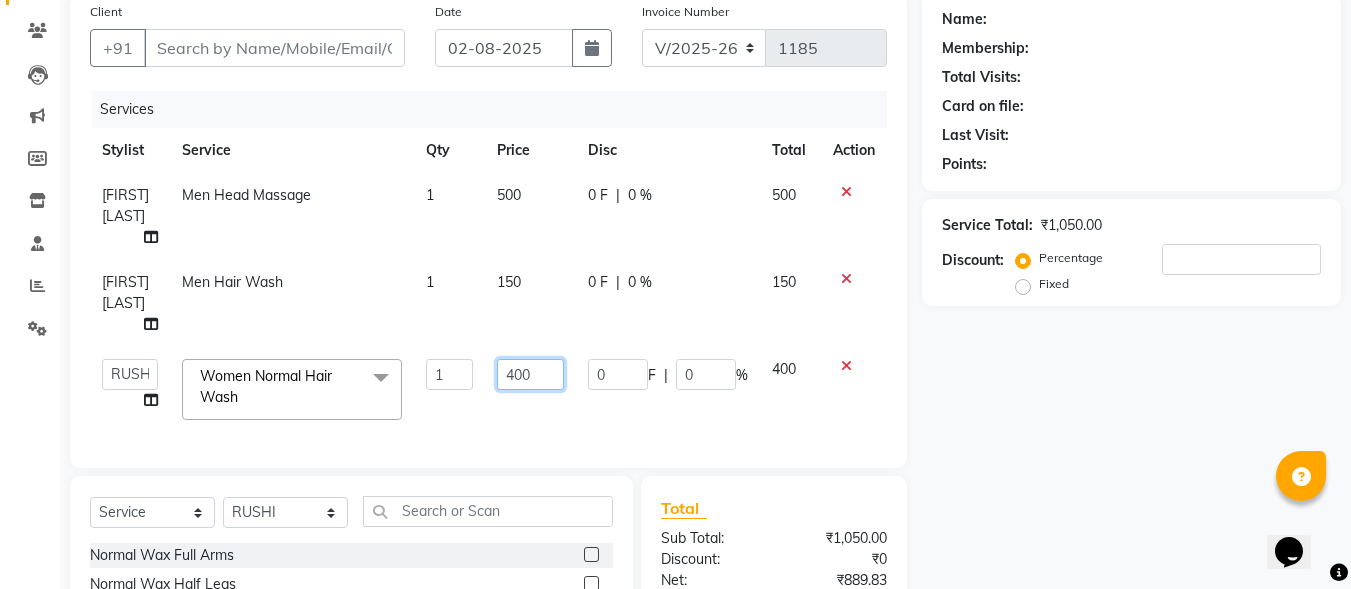 click on "400" 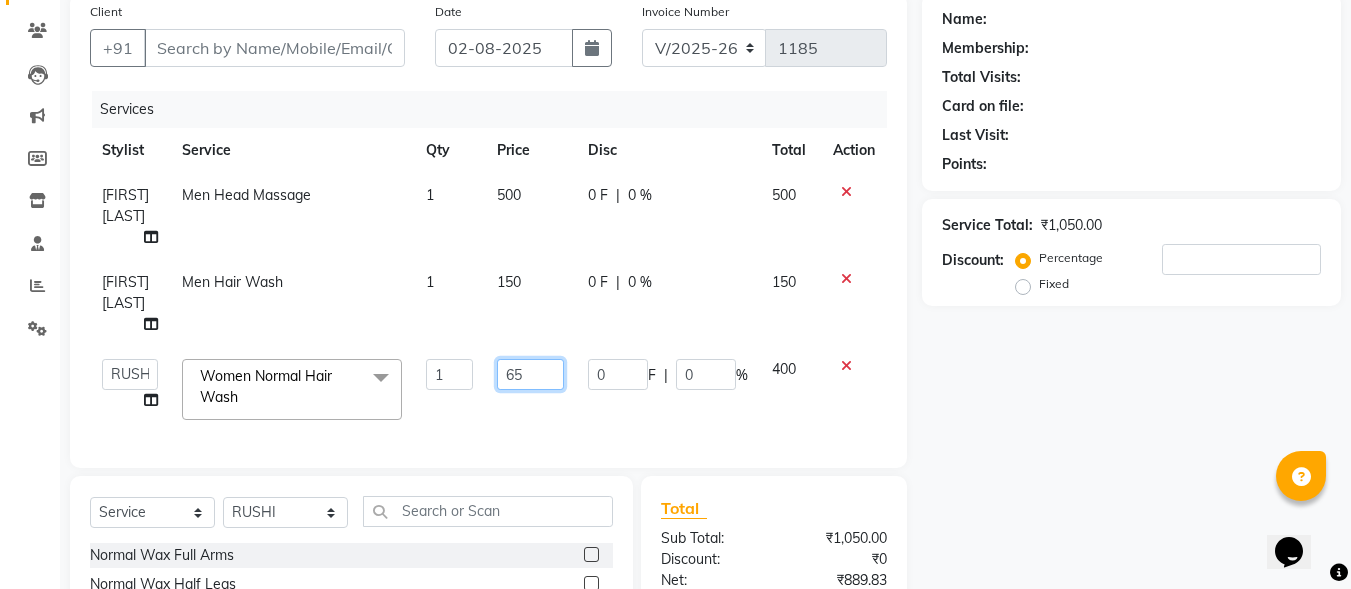 type on "650" 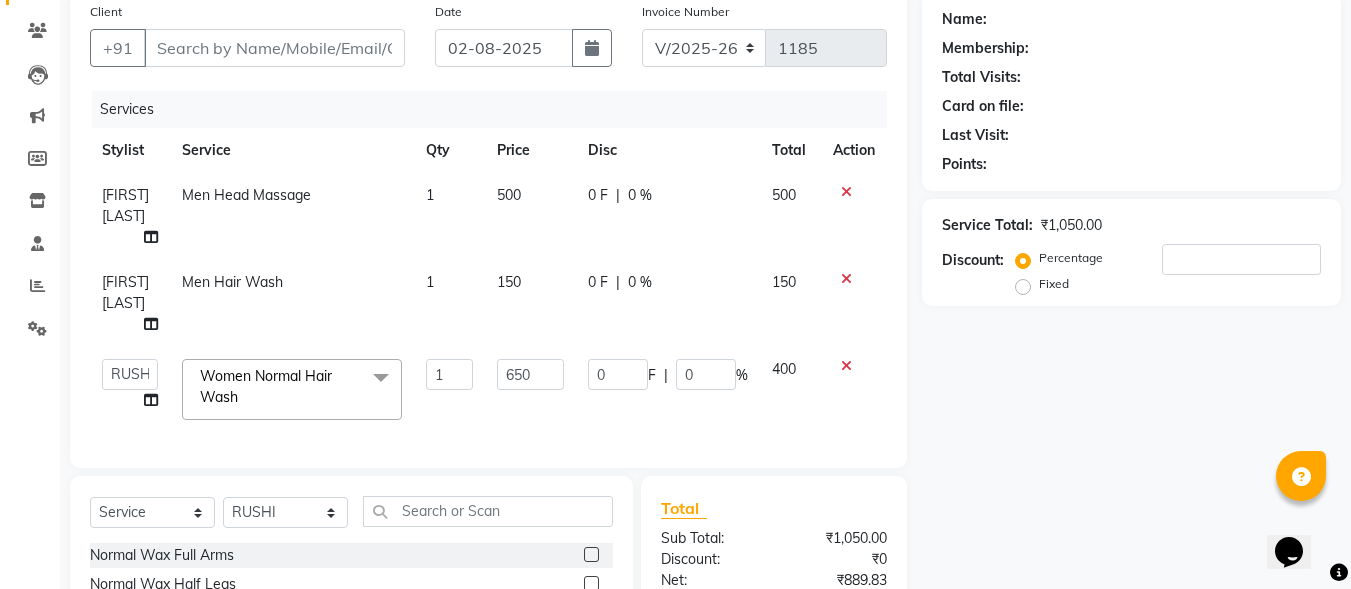 click on "Services Stylist Service Qty Price Disc Total Action [LAST] Men Head Massage 1 500 0 F | 0 % 500 [LAST] Men Hair Wash 1 150 0 F | 0 % 150 [FIRST] [FIRST] [FIRST] [FIRST] [FIRST] [FIRST] [FIRST] [FIRST] [FIRST] [FIRST] [FIRST] Women Normal Hair Wash x Normal Wax Full Arms Normal Wax Half Legs Normal Wax Under Arms Normal Wax Half Back Wax Normal Wax Full Back Wax Normal Wax Full Legs Normal Wax Stomach Wax Normal Wax Full Front Wax Normal Wax Half Front Wax Normal Wax Bead Wax Full Face Normal Wax Bead Wax (U. Lip, Forehead, S.L, Chin, L. Lip) Normal Wax Under Arm Bead Normal Wax Bikini Line Normal Wax Brazilian Roll on Cartridge Wax Classic Roll on Cartridge Wax Classic (1+1) Roll on Cartridge Wax Premium Roll on Cartridge Wax Premium (1+1) Liposoluble Wax / Imported Full Arms Liposoluble Wax / Imported Half Arms Liposoluble Wax / Imported Half Legs Liposoluble Wax / Imported Full Legs Liposoluble Wax / Imported Under Arms Black & Mask Full Arm EYEBROW CHIN" 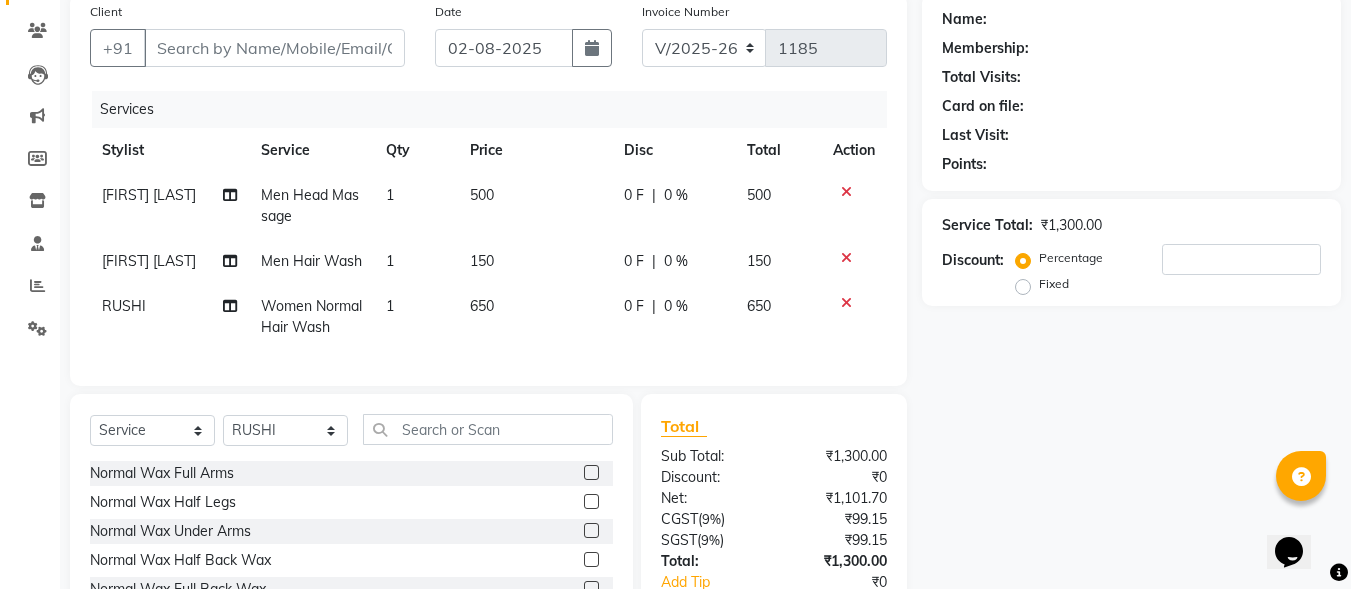 scroll, scrollTop: 302, scrollLeft: 0, axis: vertical 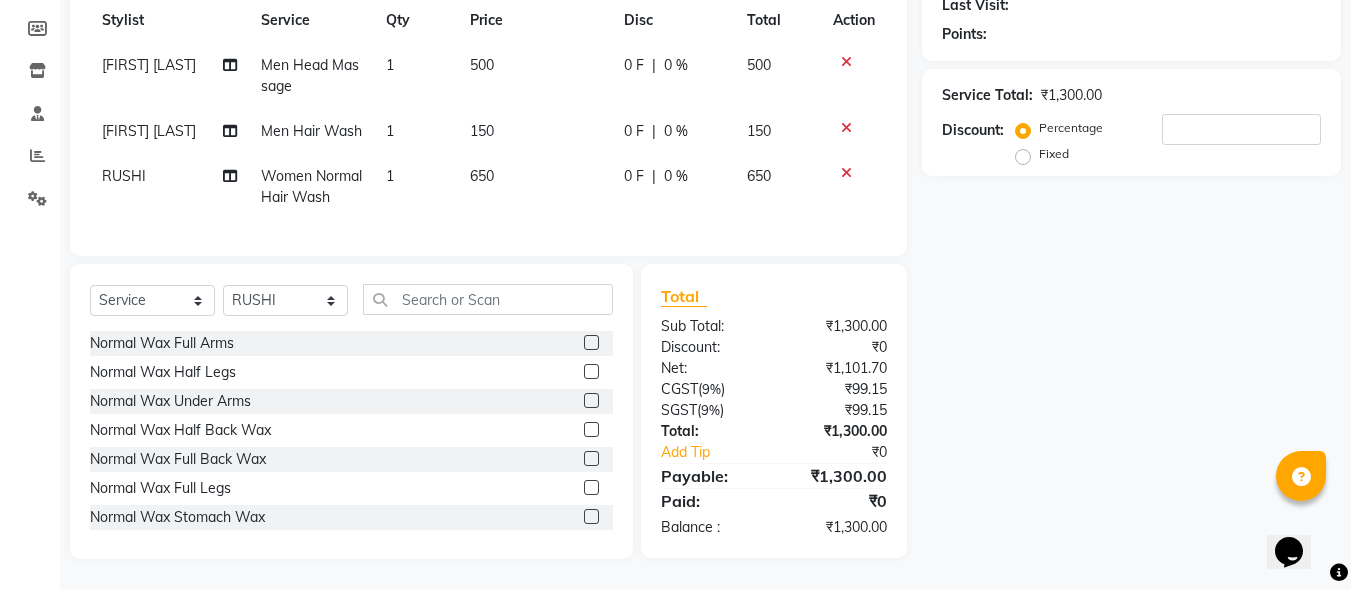 click on "Select Service Product Membership Package Voucher Prepaid Gift Card Select Stylist [FIRST] [FIRST] [FIRST] [FIRST] [FIRST] [FIRST] [FIRST] [FIRST] [FIRST] [FIRST] [FIRST] Normal Wax Full Arms Normal Wax Half Legs Normal Wax Under Arms Normal Wax Half Back Wax Normal Wax Full Back Wax Normal Wax Full Legs Normal Wax Stomach Wax Normal Wax Full Front Wax Normal Wax Half Front Wax Normal Wax Bead Wax Full Face Normal Wax Bead Wax (U. Lip, Forehead, S.L, Chin, L. Lip) Normal Wax Under Arm Bead Normal Wax Bikini Line Normal Wax Brazilian Roll on Cartridge Wax Classic Roll on Cartridge Wax Classic (1+1) Roll on Cartridge Wax Premium Roll on Cartridge Wax Premium (1+1) Liposoluble Wax / Imported Full Arms Liposoluble Wax / Imported Half Arms Liposoluble Wax / Imported Half Legs Liposoluble Wax / Imported Full Legs Liposoluble Wax / Imported Under Arms Black & Mask Full Arm CHIN" 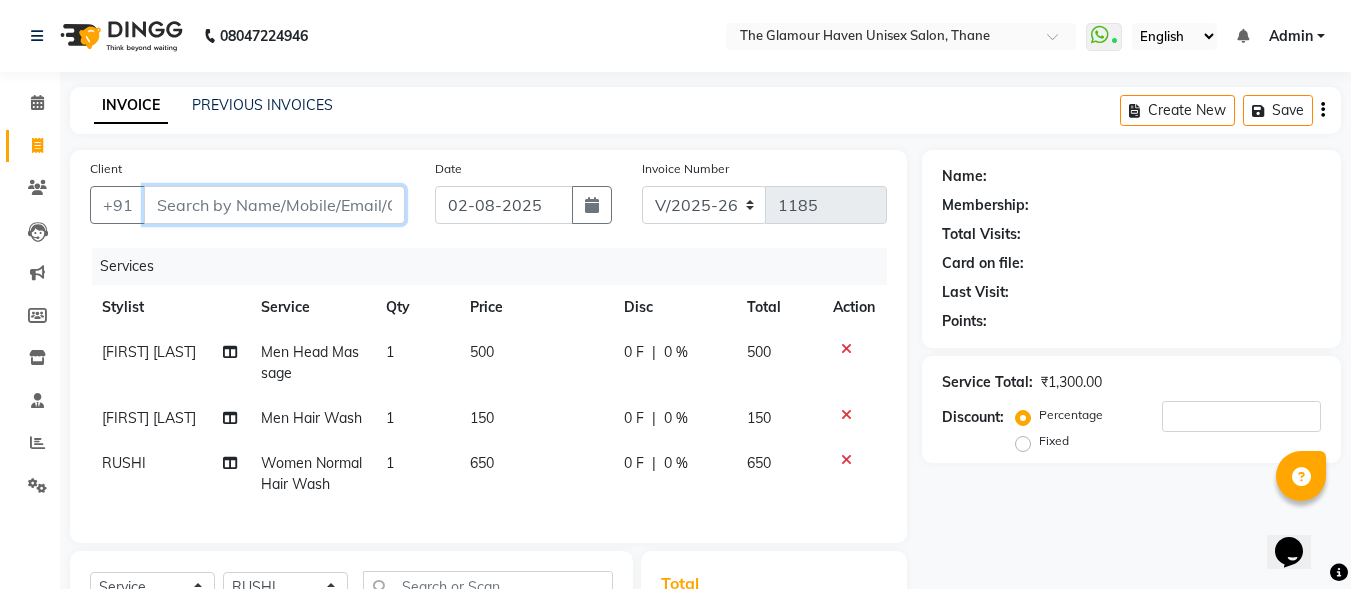 click on "Client" at bounding box center [274, 205] 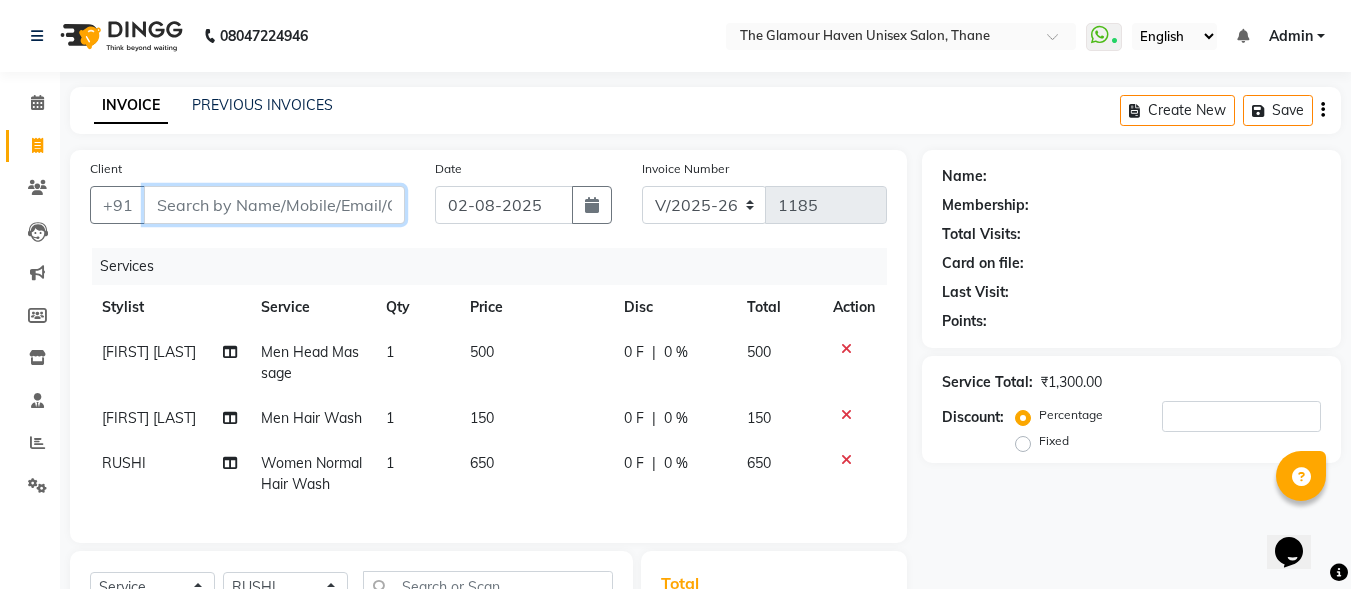 click on "Client" at bounding box center (274, 205) 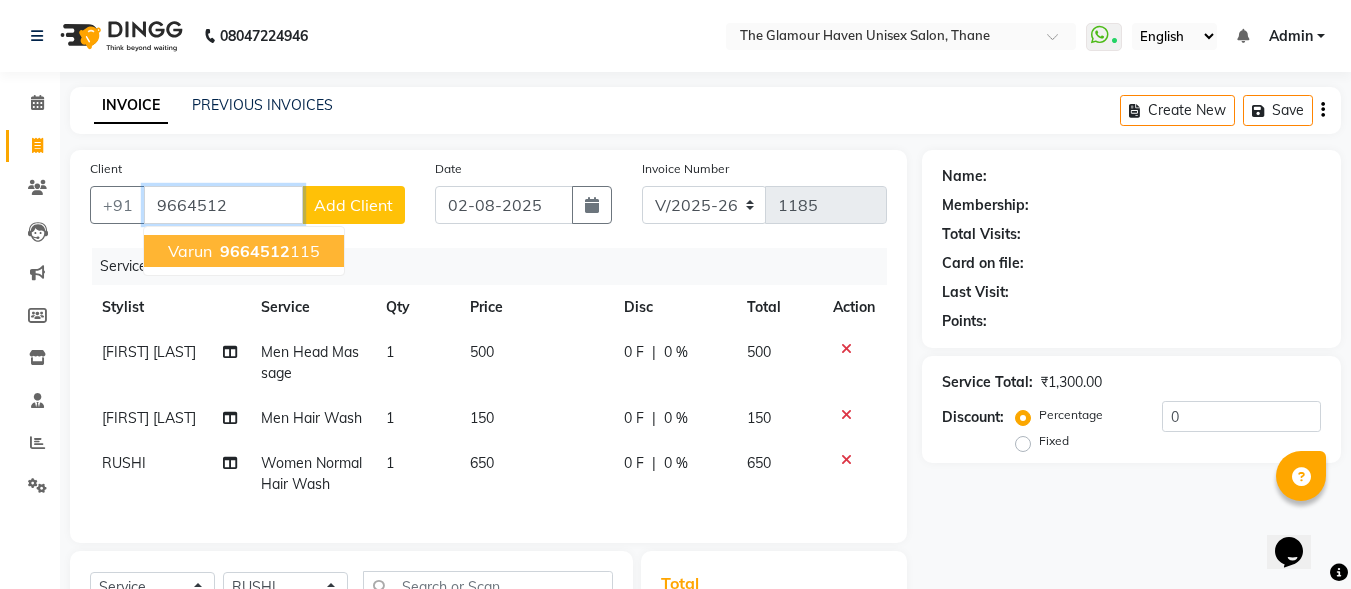 click on "9664512" at bounding box center [255, 251] 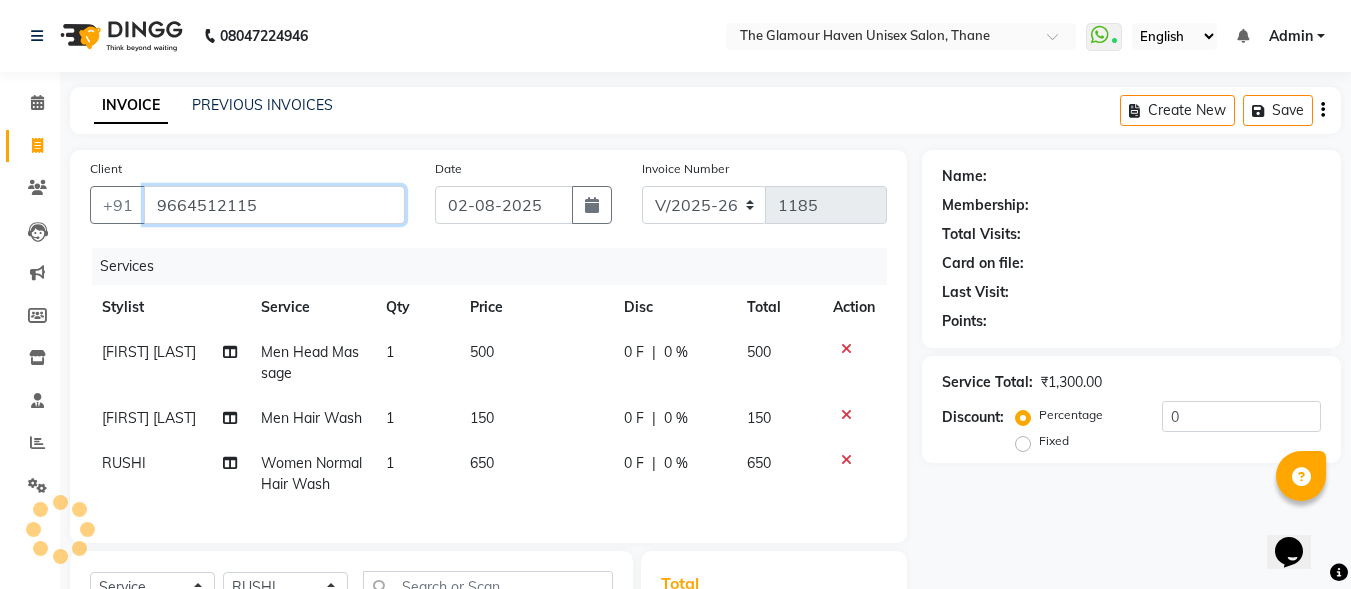 type on "9664512115" 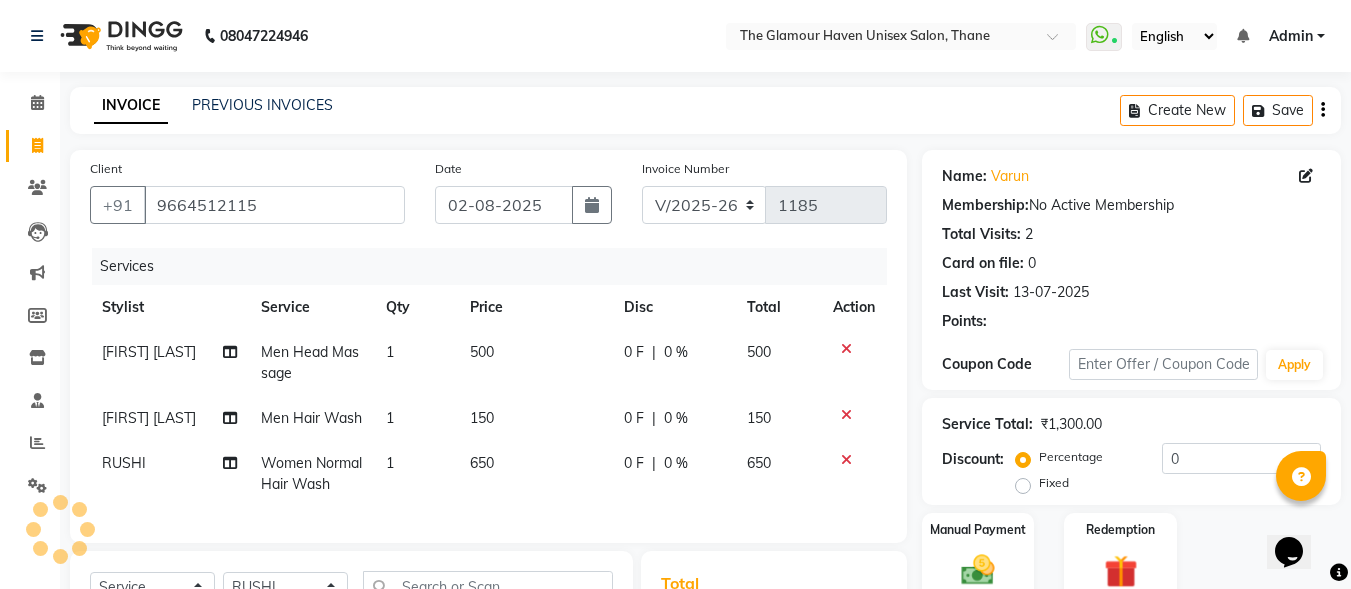 scroll, scrollTop: 200, scrollLeft: 0, axis: vertical 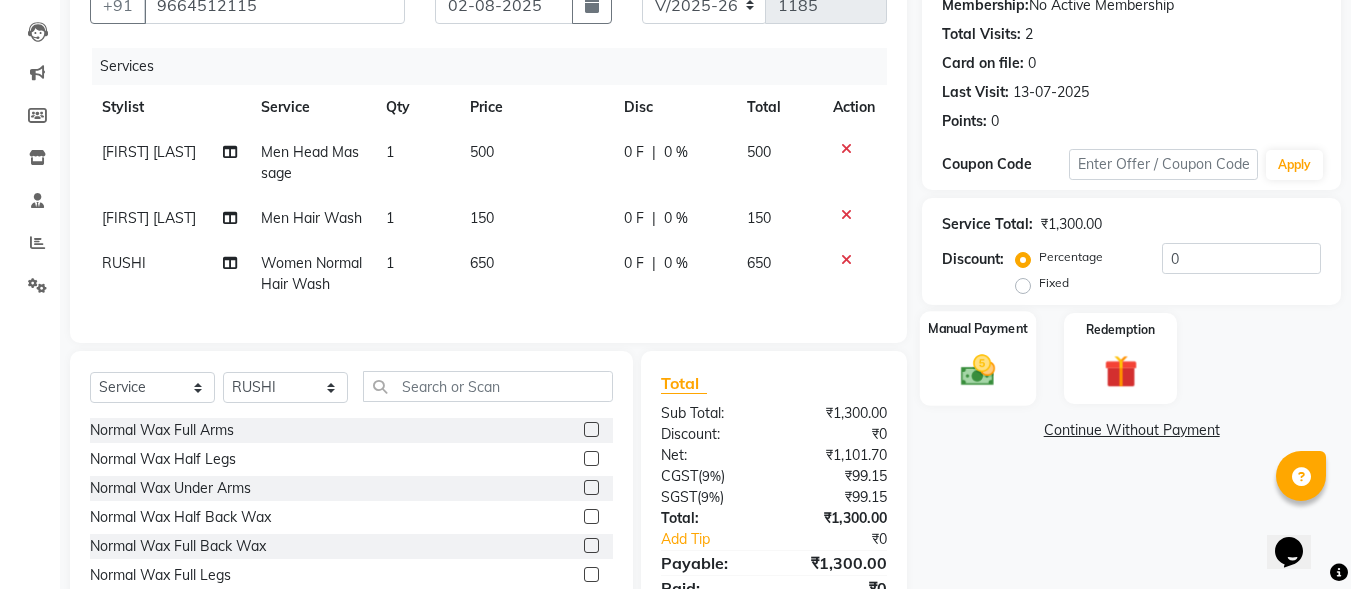 click 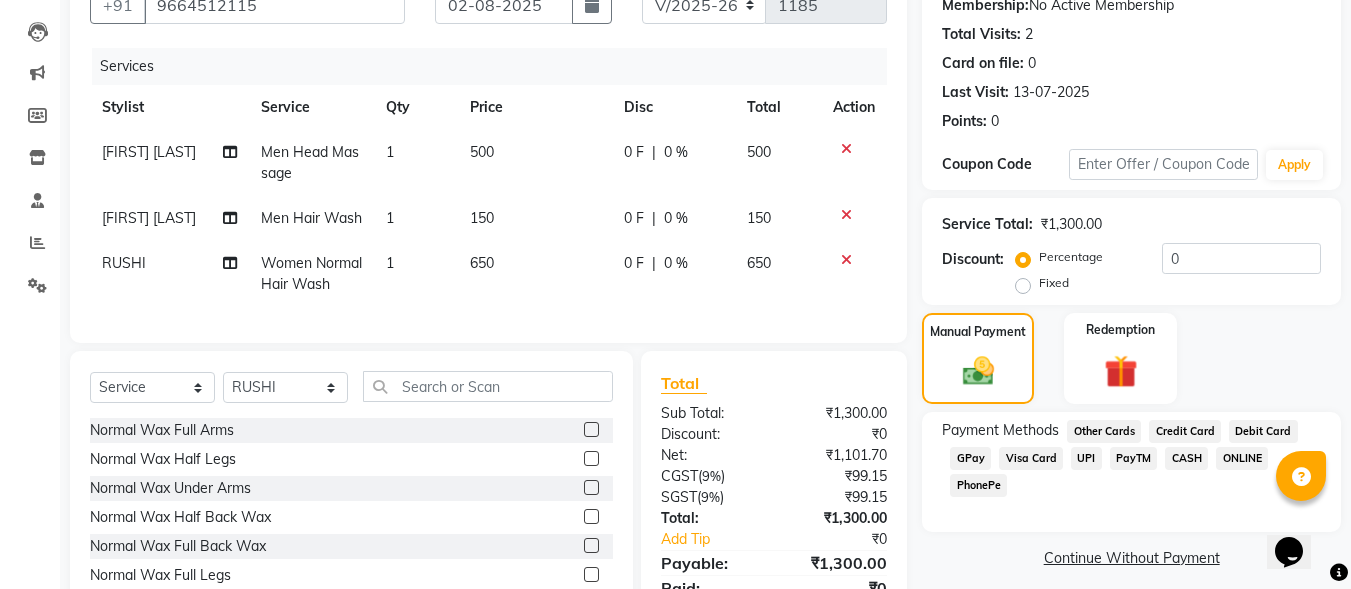 scroll, scrollTop: 300, scrollLeft: 0, axis: vertical 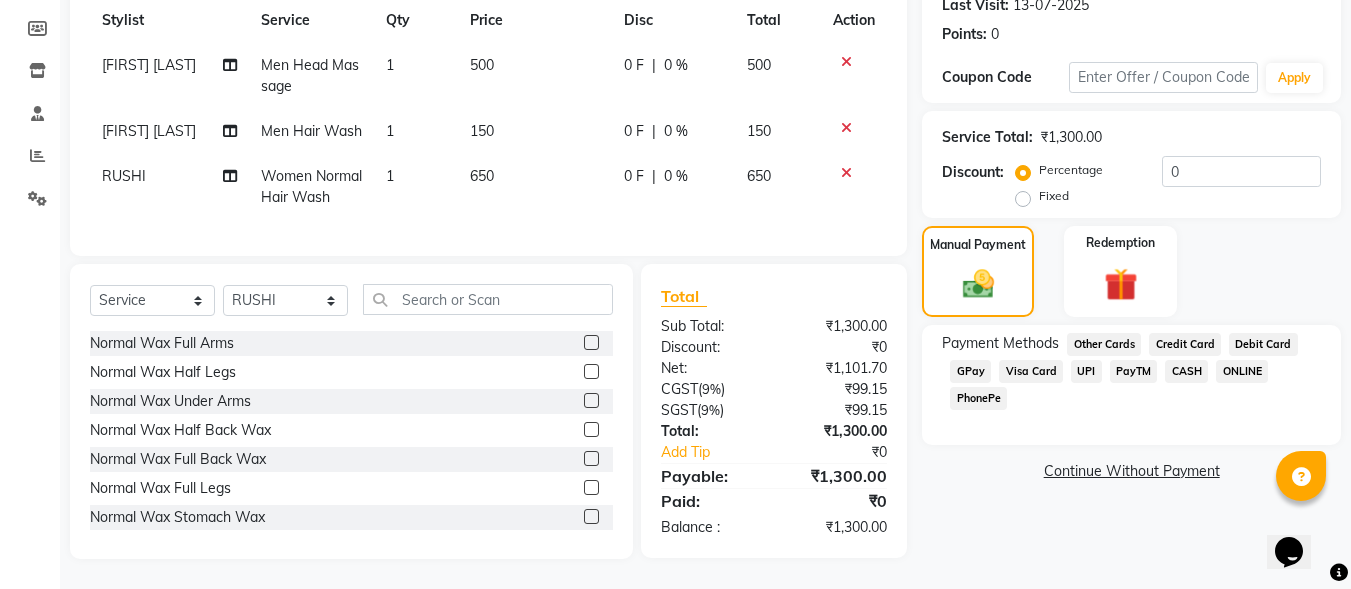 click on "GPay" 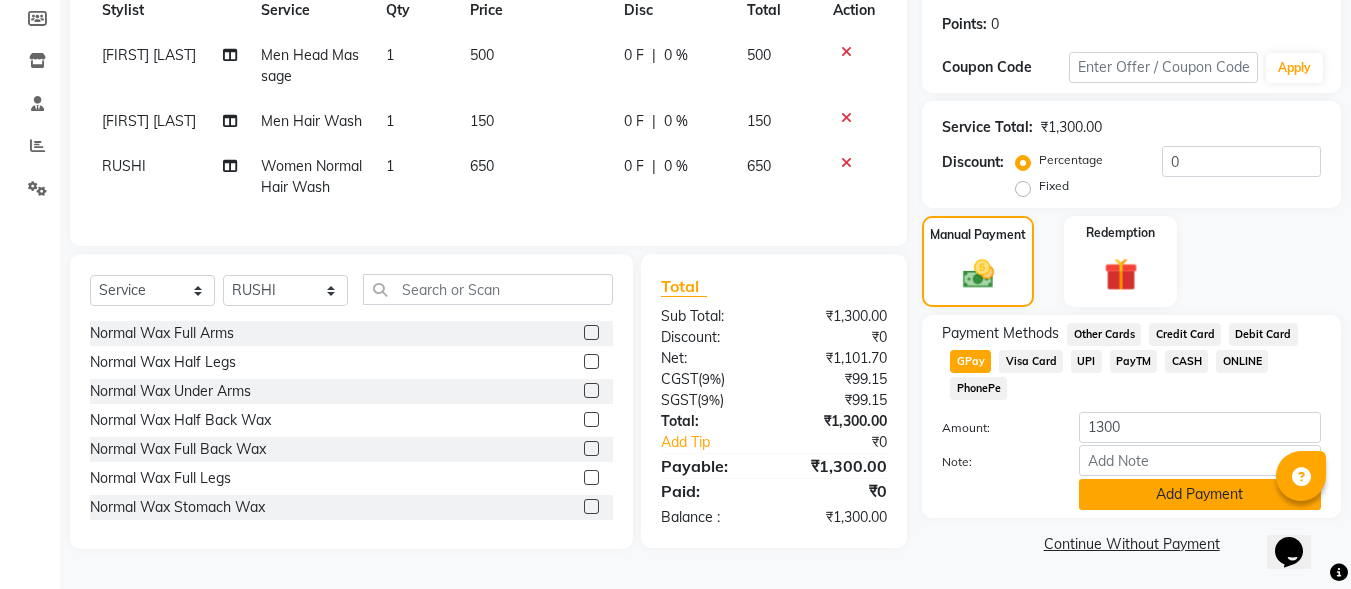 scroll, scrollTop: 302, scrollLeft: 0, axis: vertical 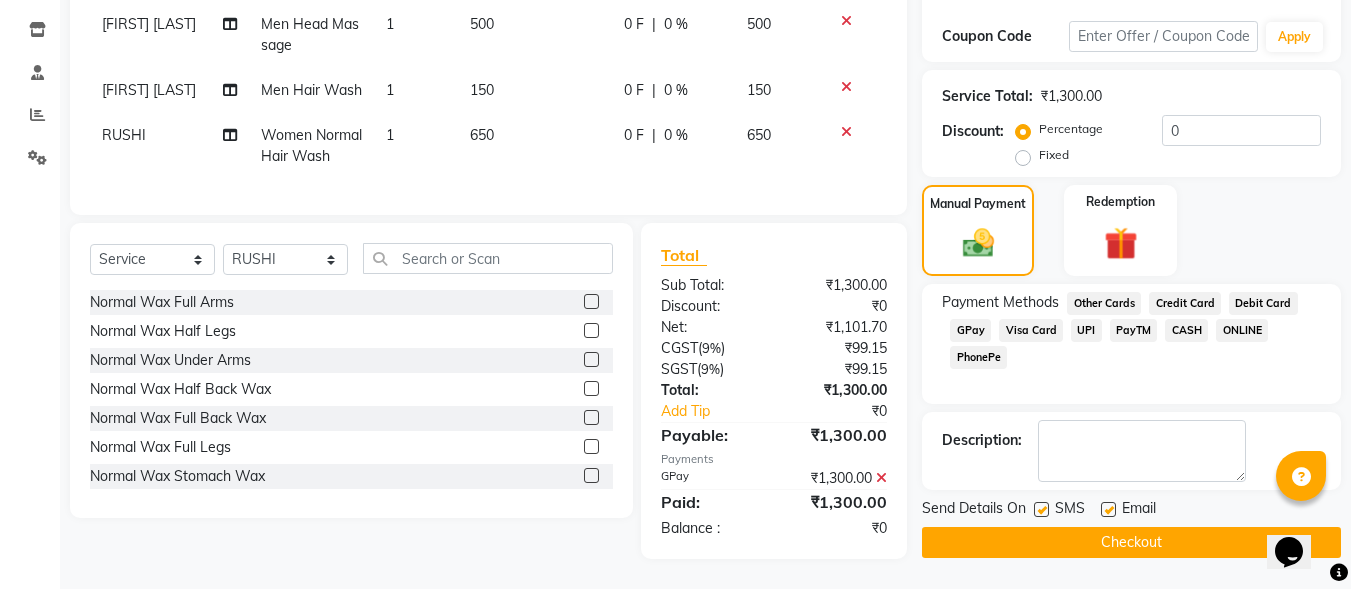 click 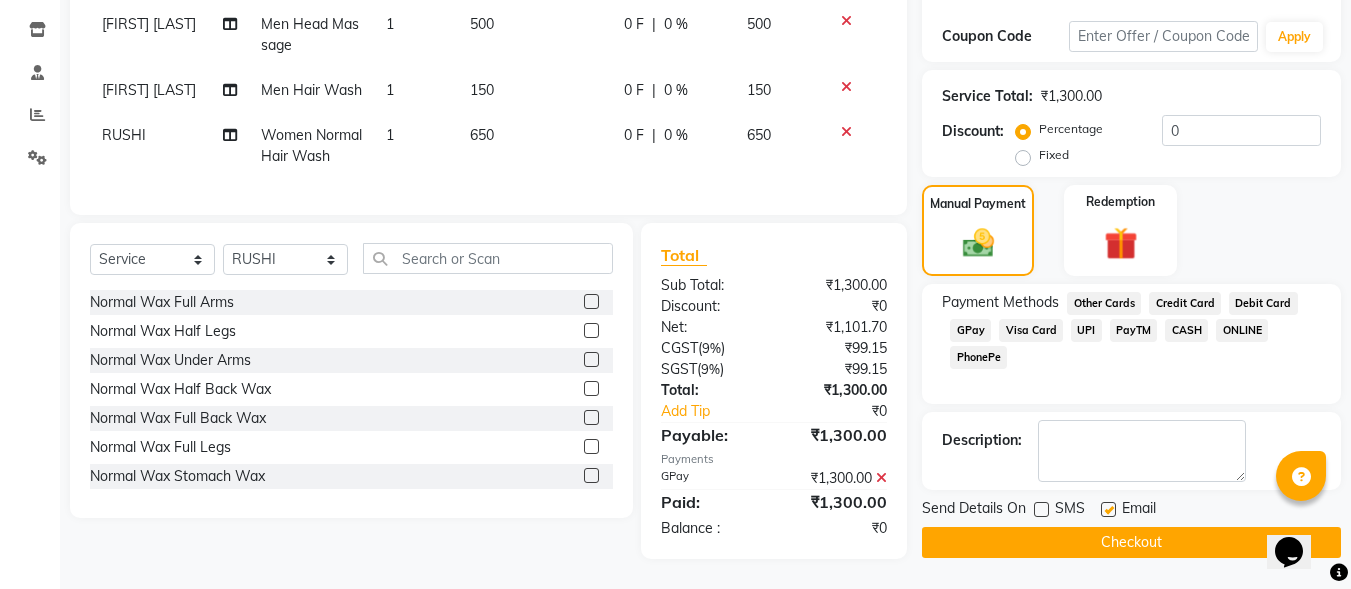 click on "Checkout" 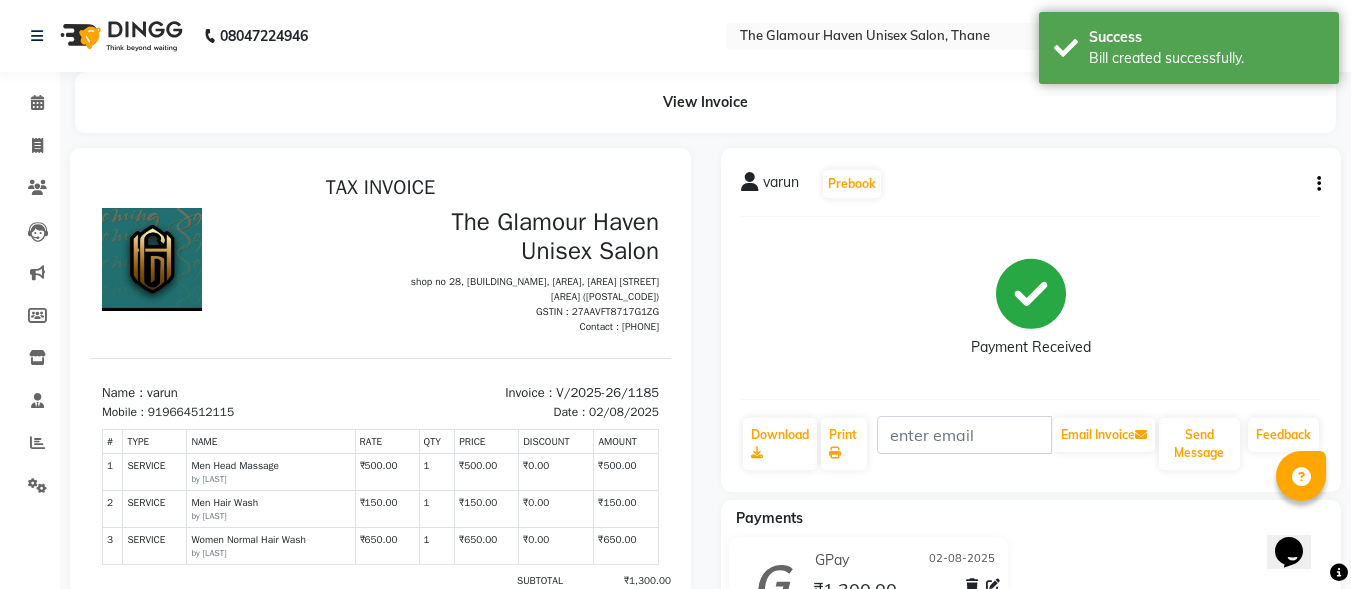 scroll, scrollTop: 0, scrollLeft: 0, axis: both 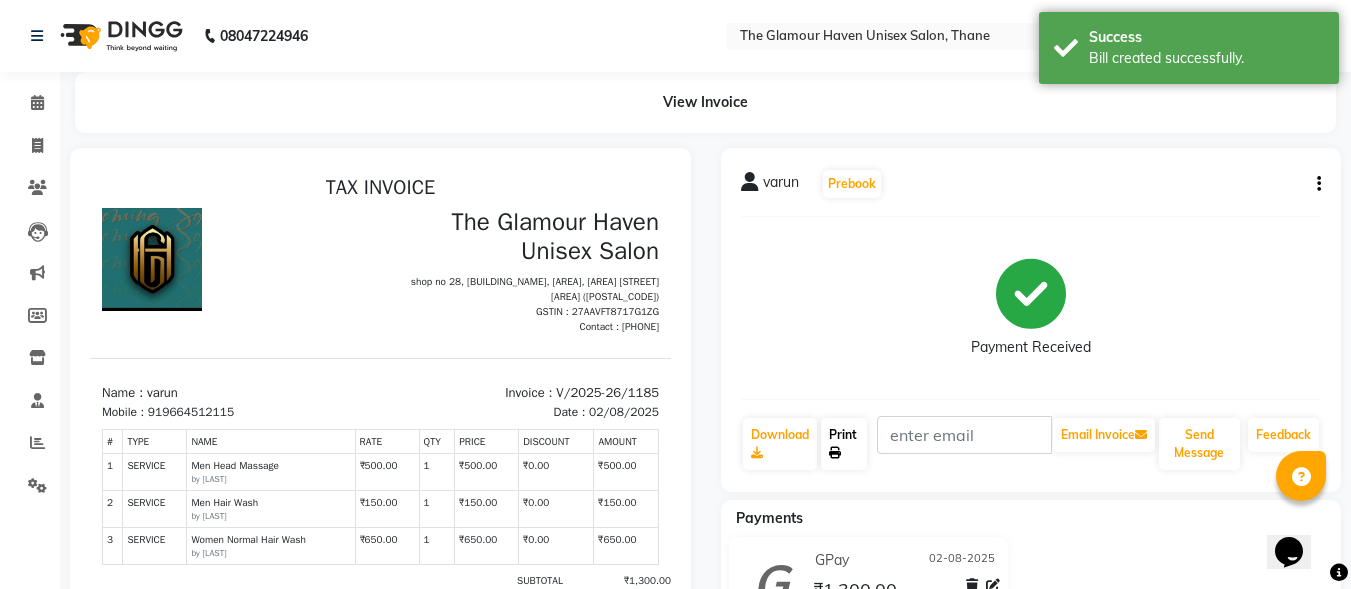 click on "Print" 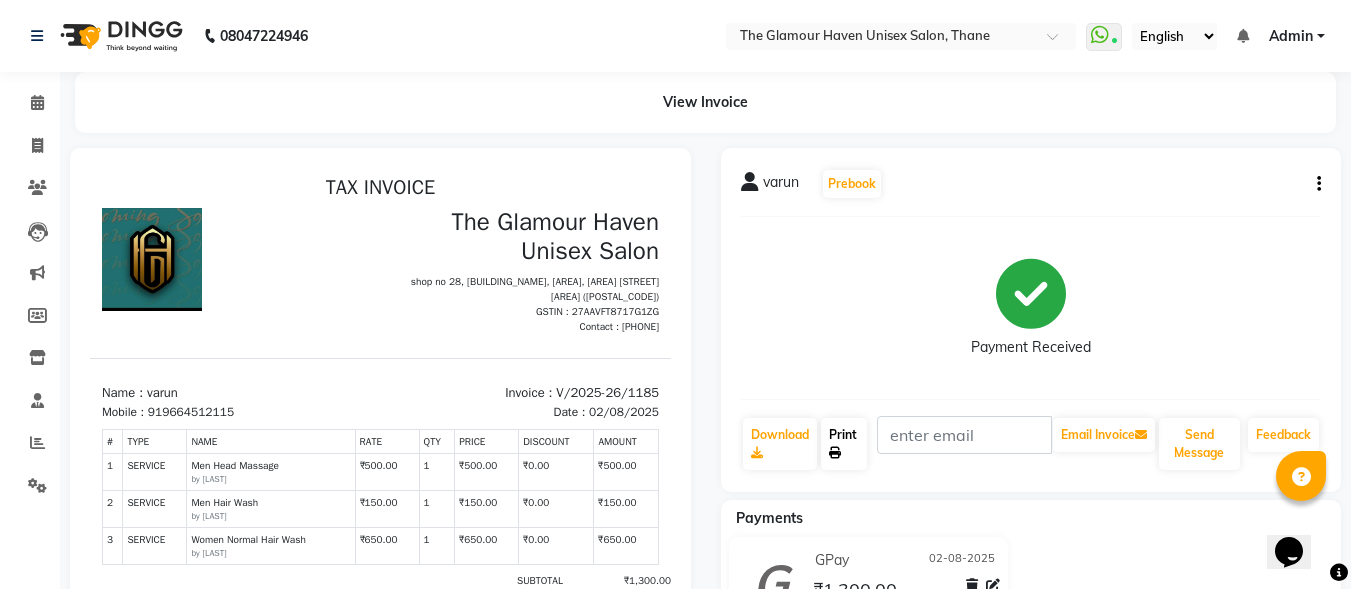 scroll, scrollTop: 219, scrollLeft: 0, axis: vertical 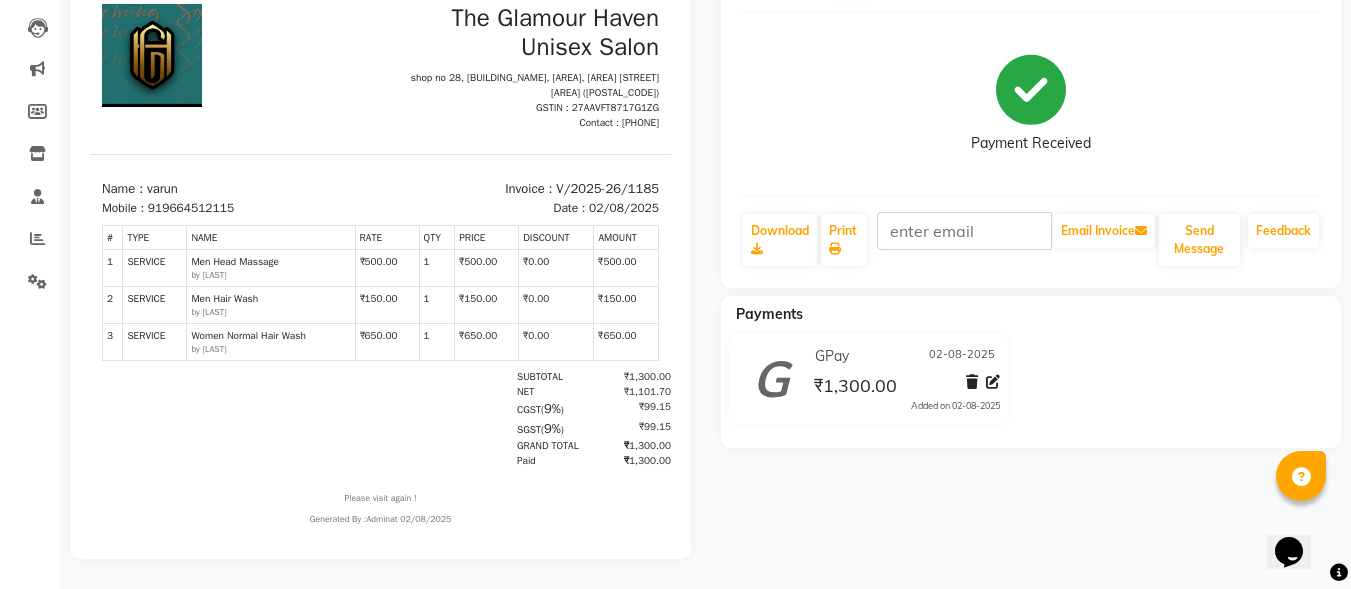 select on "service" 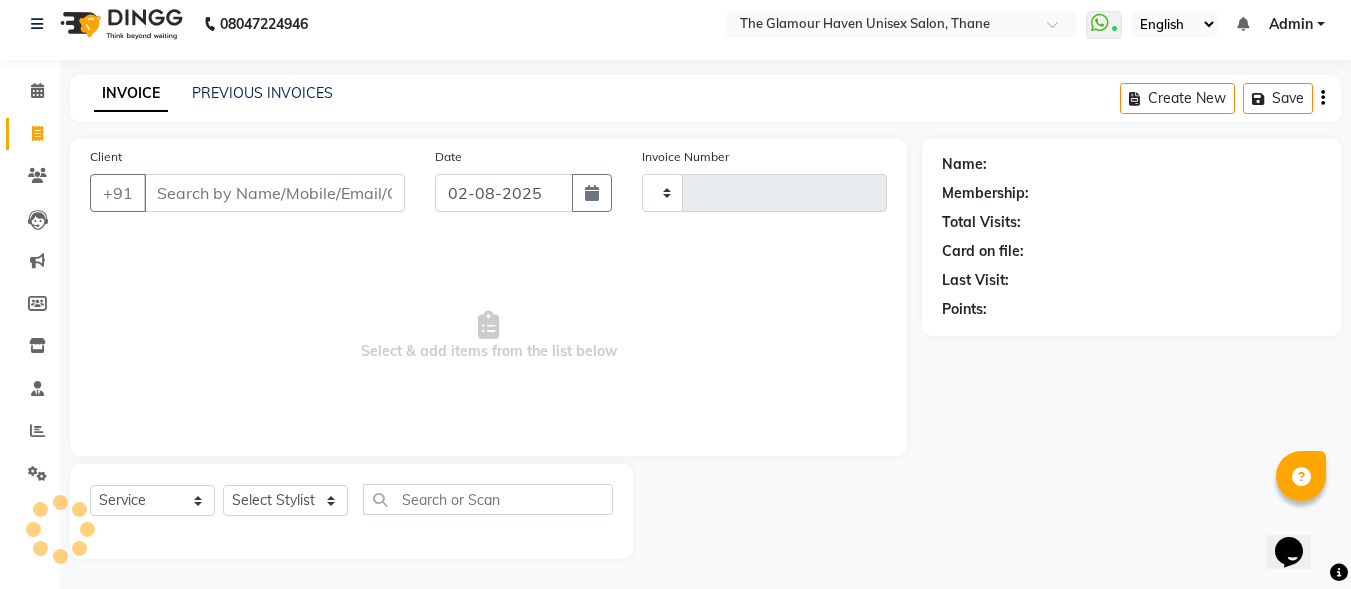 scroll, scrollTop: 12, scrollLeft: 0, axis: vertical 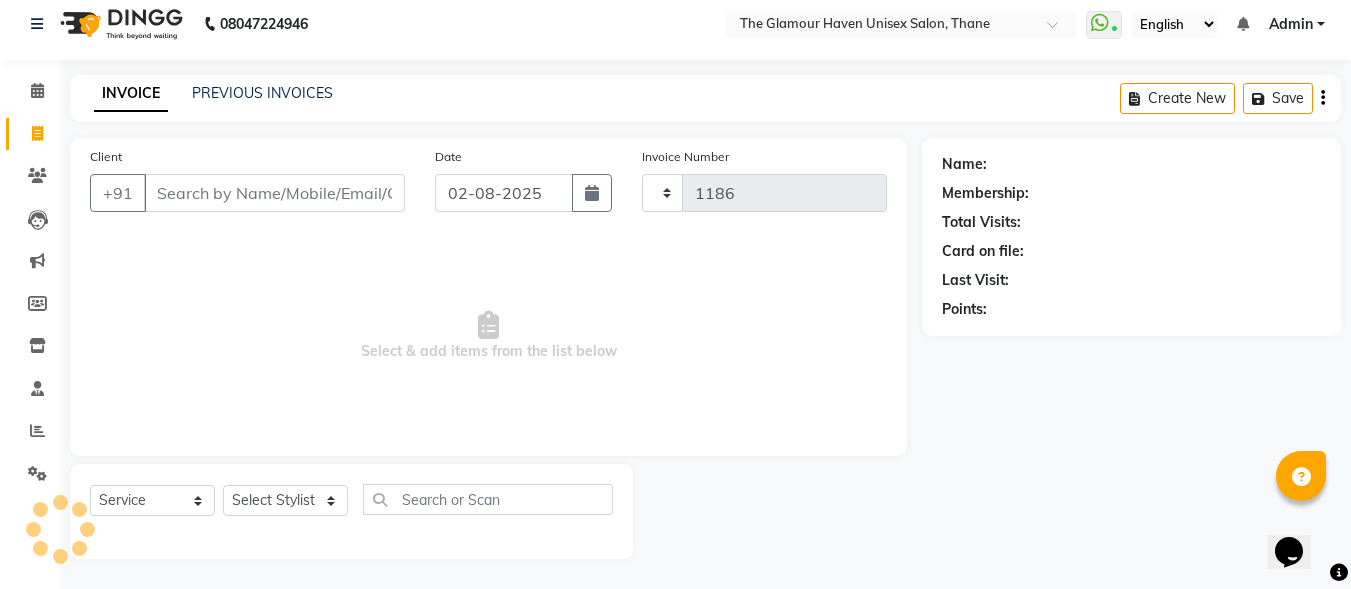 select on "7124" 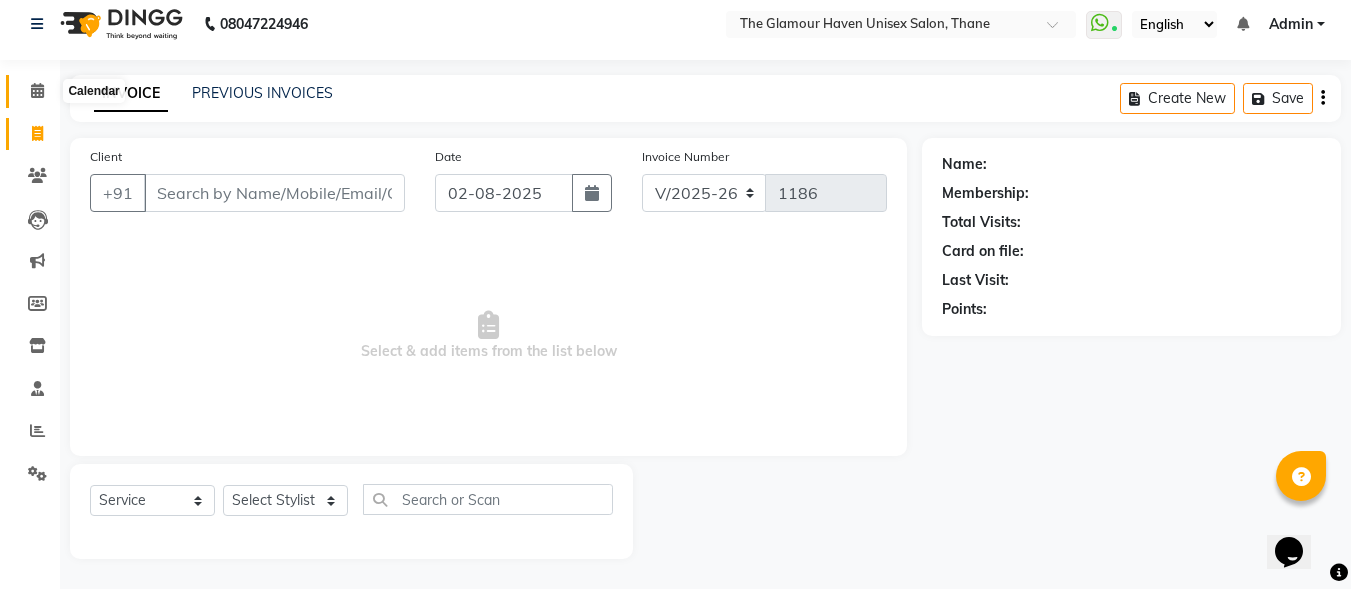 click 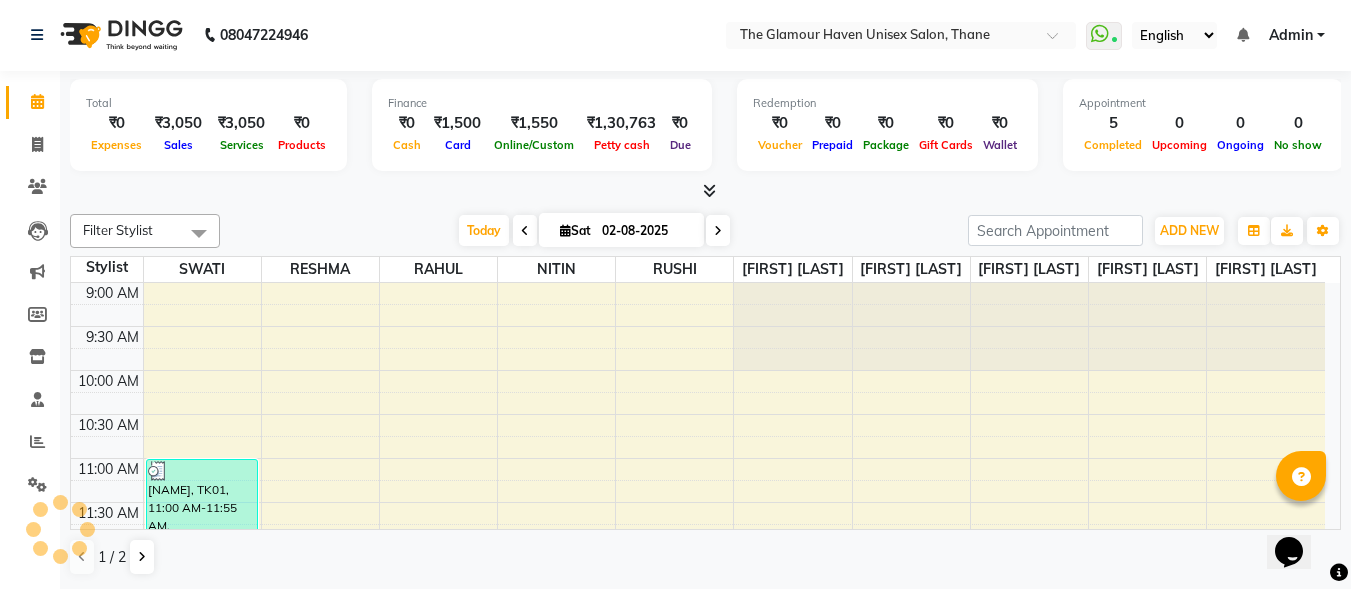 scroll, scrollTop: 0, scrollLeft: 0, axis: both 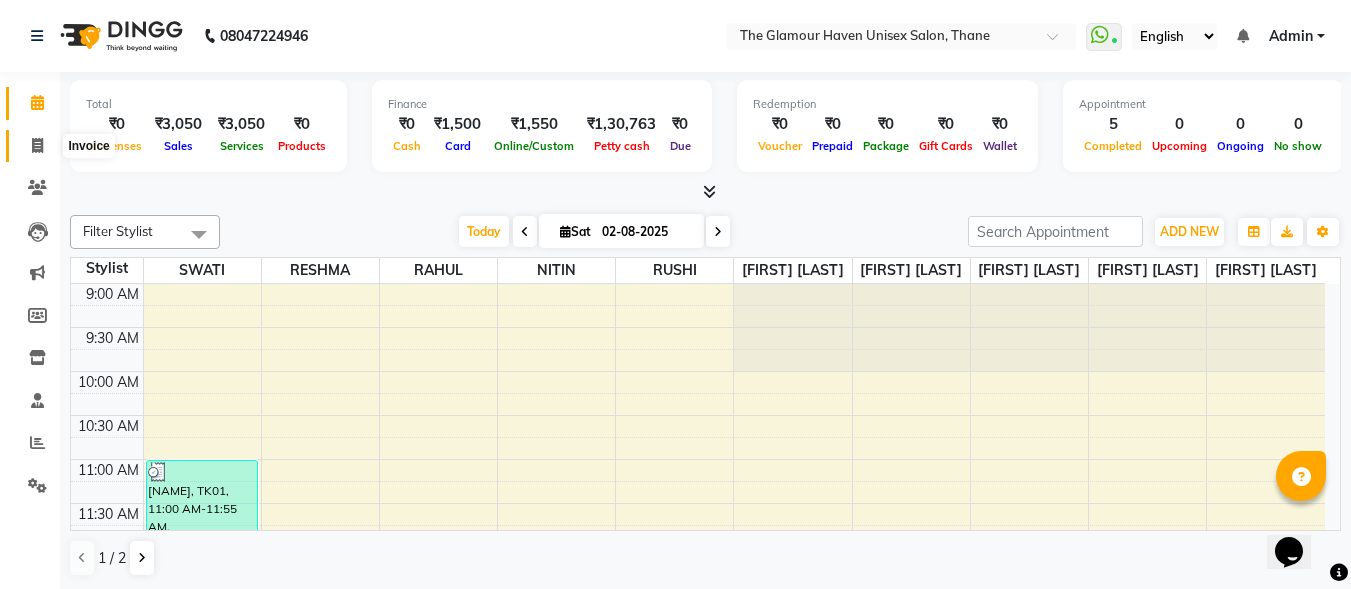 click 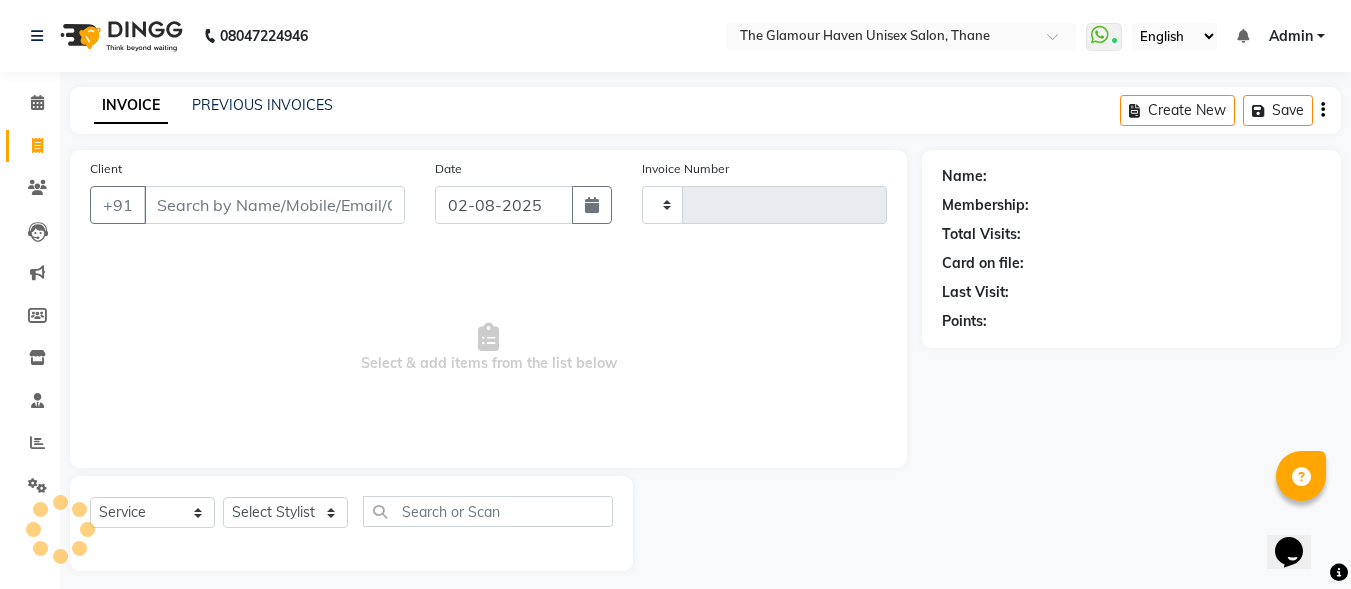 type on "1186" 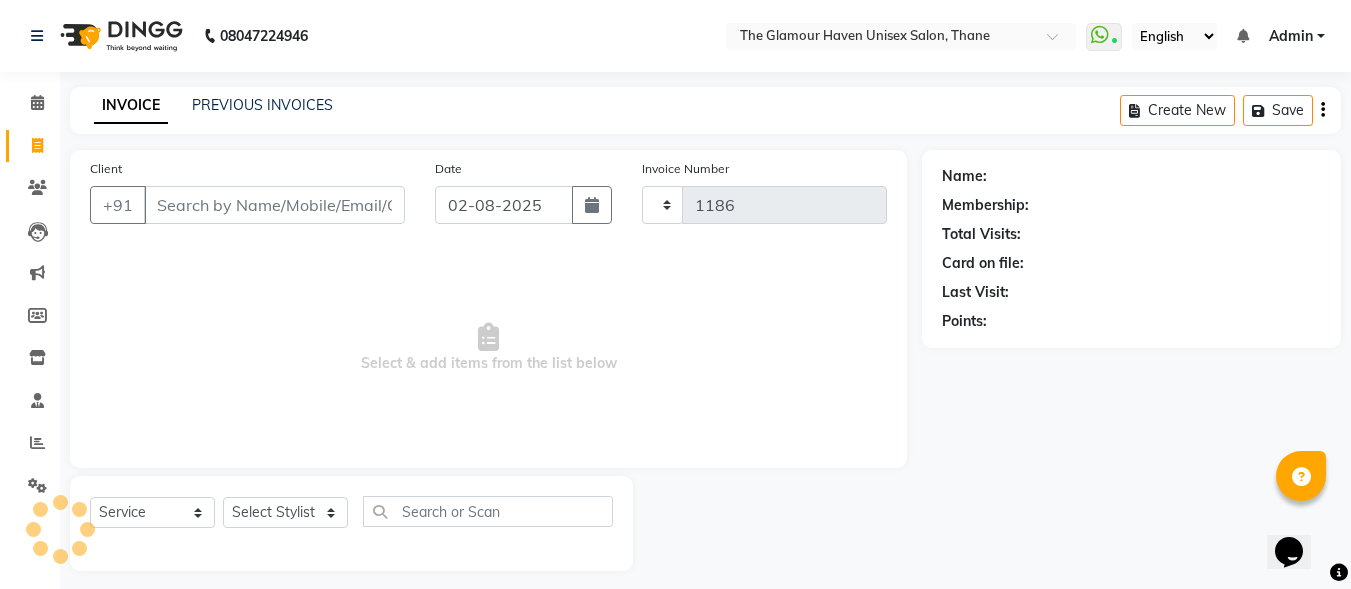 select on "7124" 